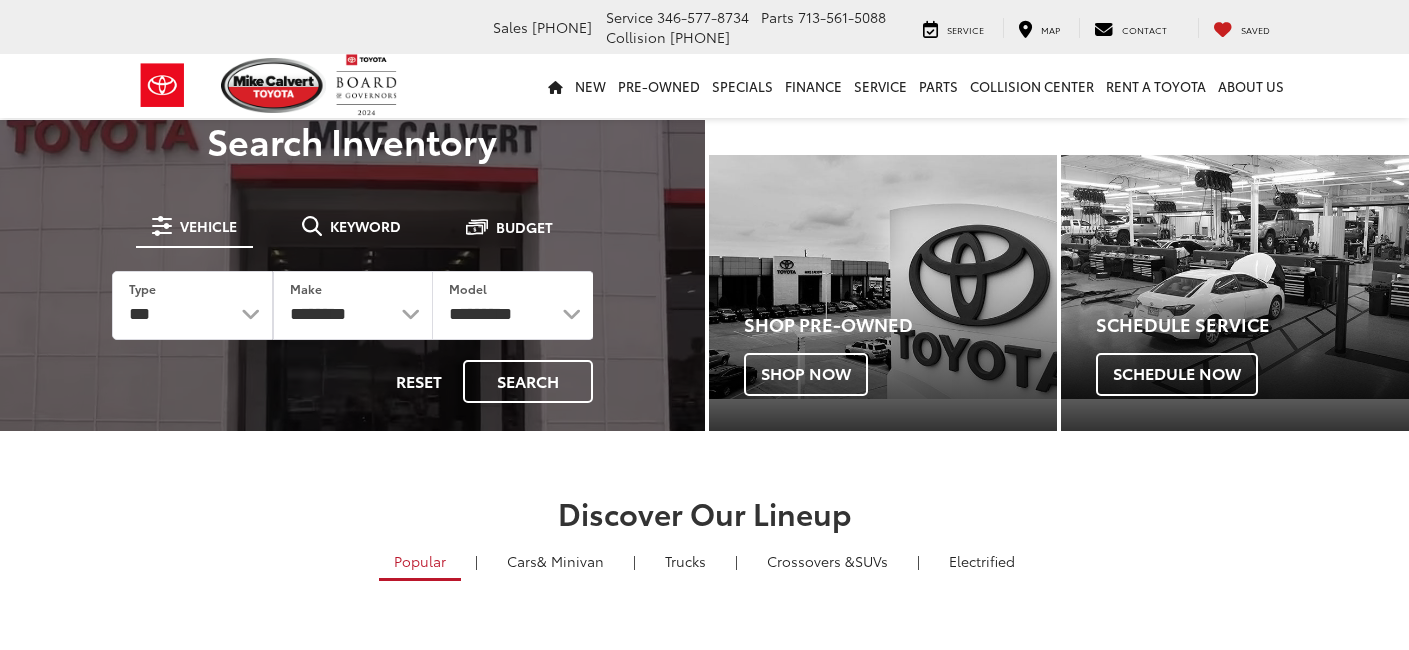 scroll, scrollTop: 0, scrollLeft: 0, axis: both 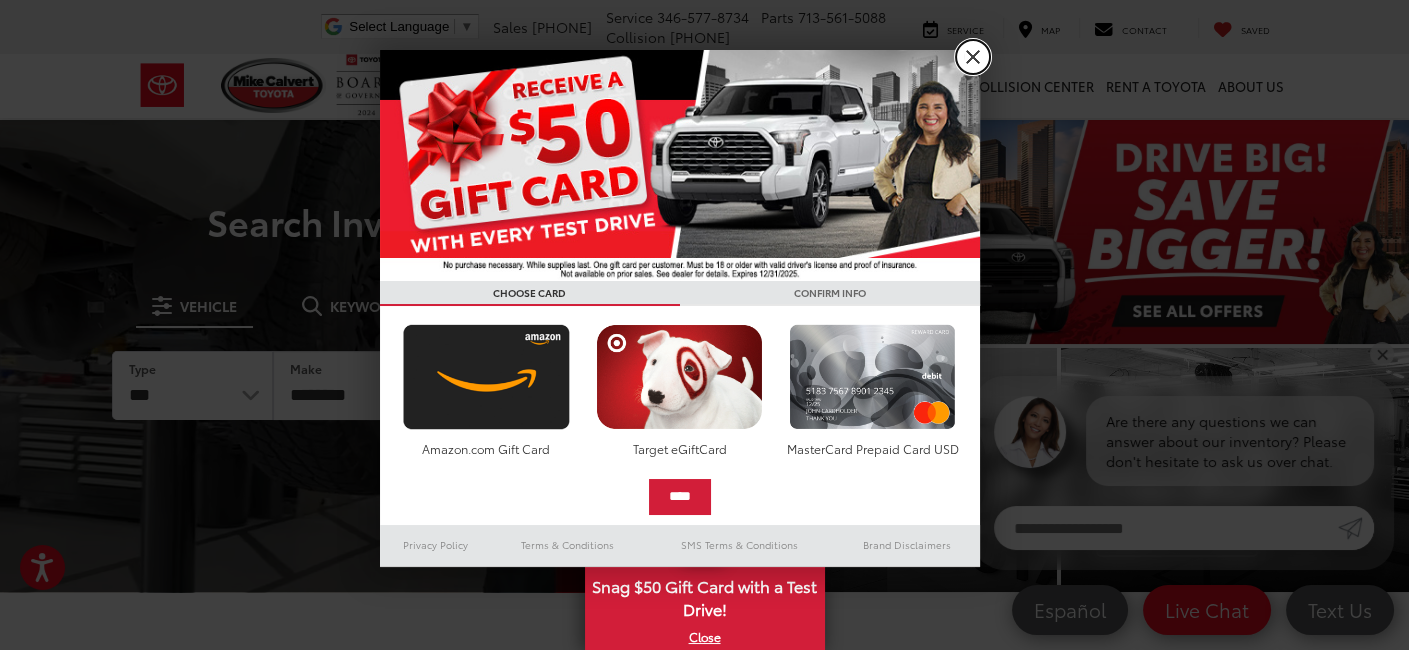 click on "X" at bounding box center [973, 57] 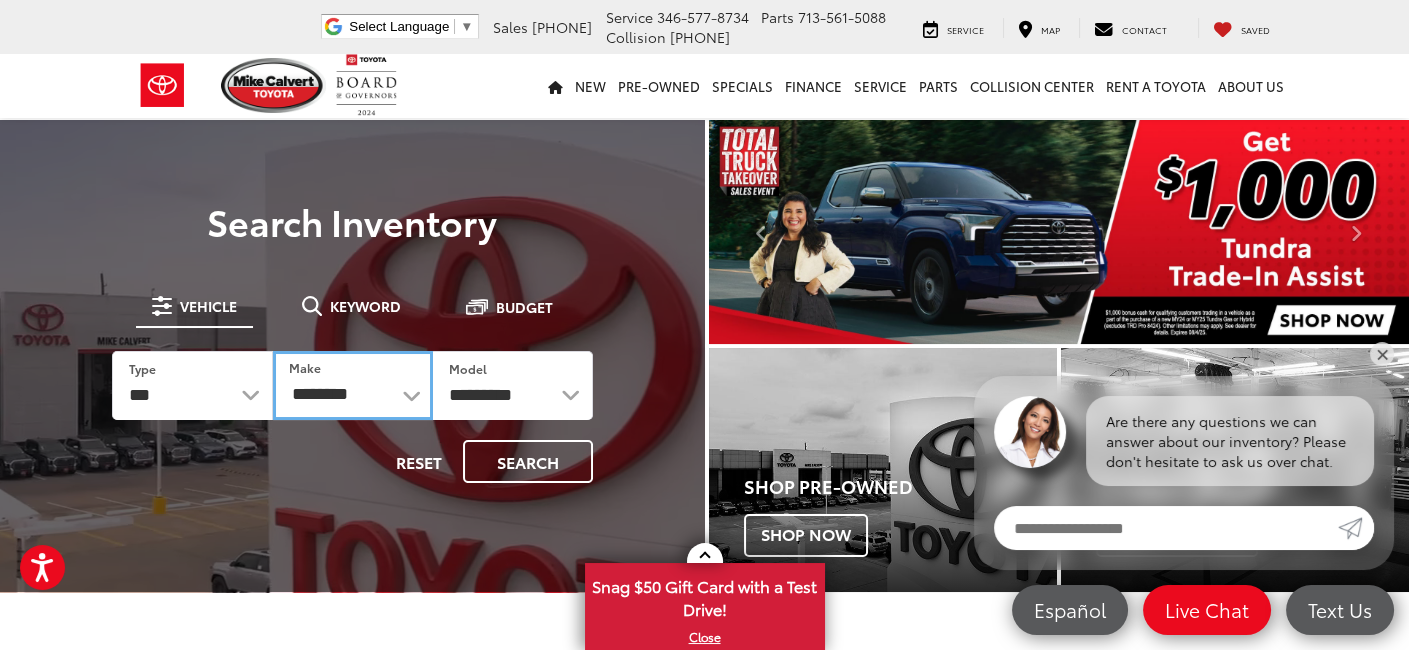 click on "**********" at bounding box center (353, 385) 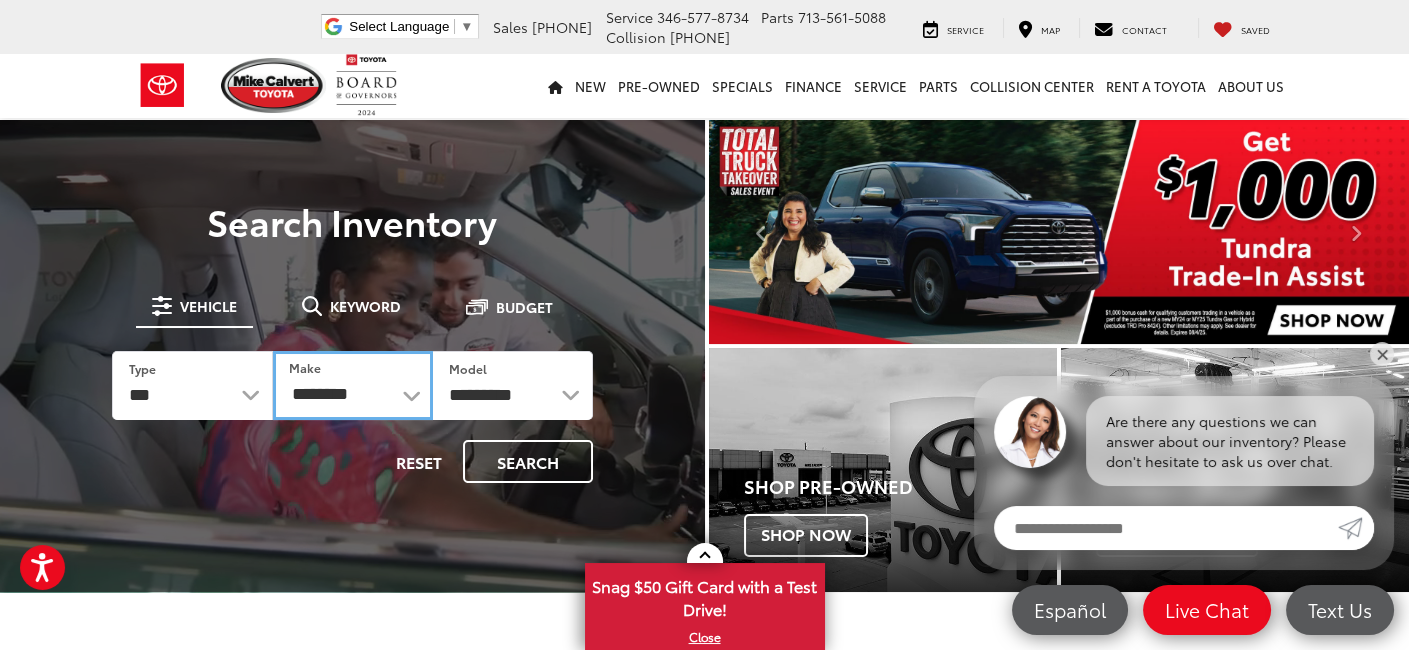 select on "******" 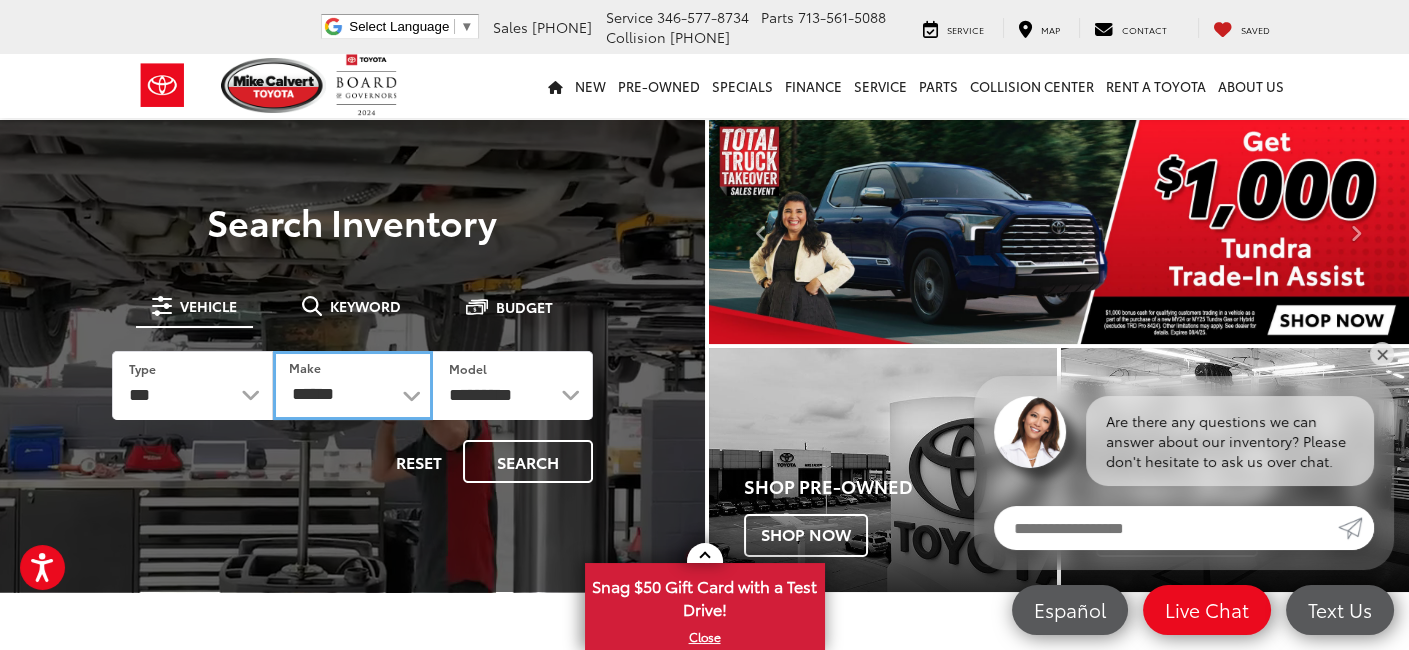 click on "**********" at bounding box center (353, 385) 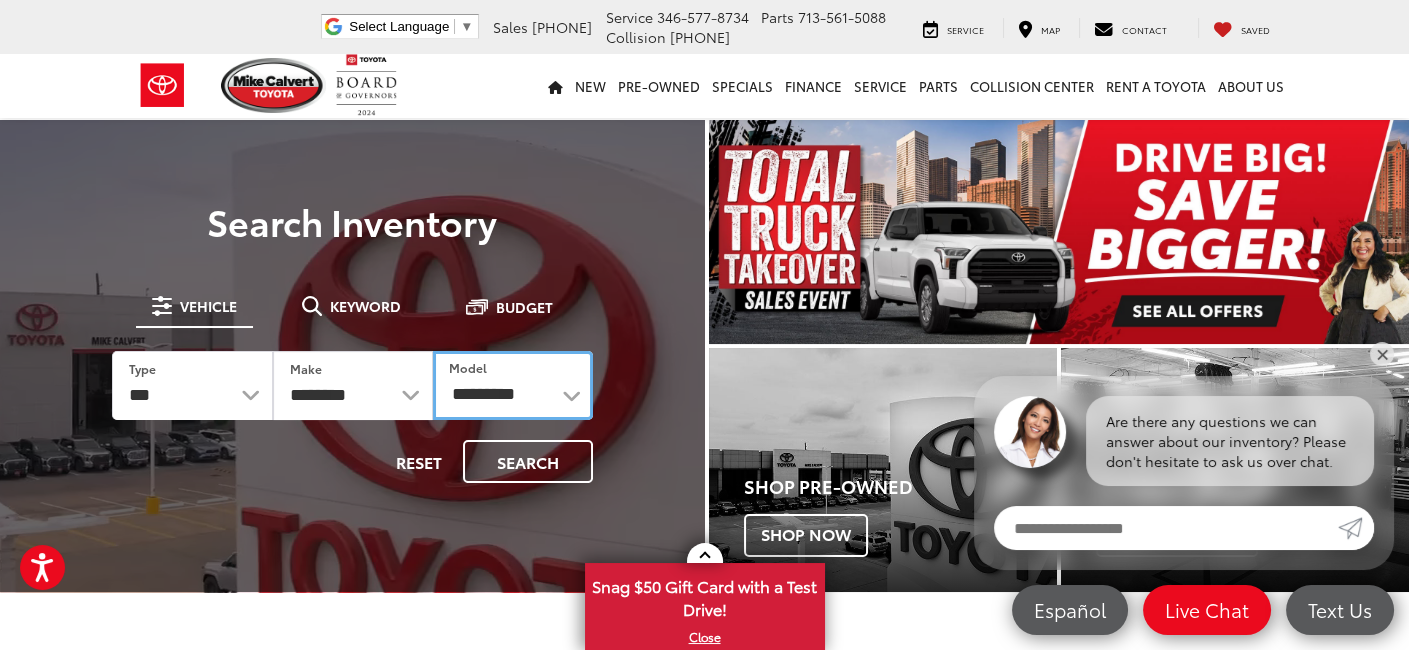 click on "**********" at bounding box center [513, 385] 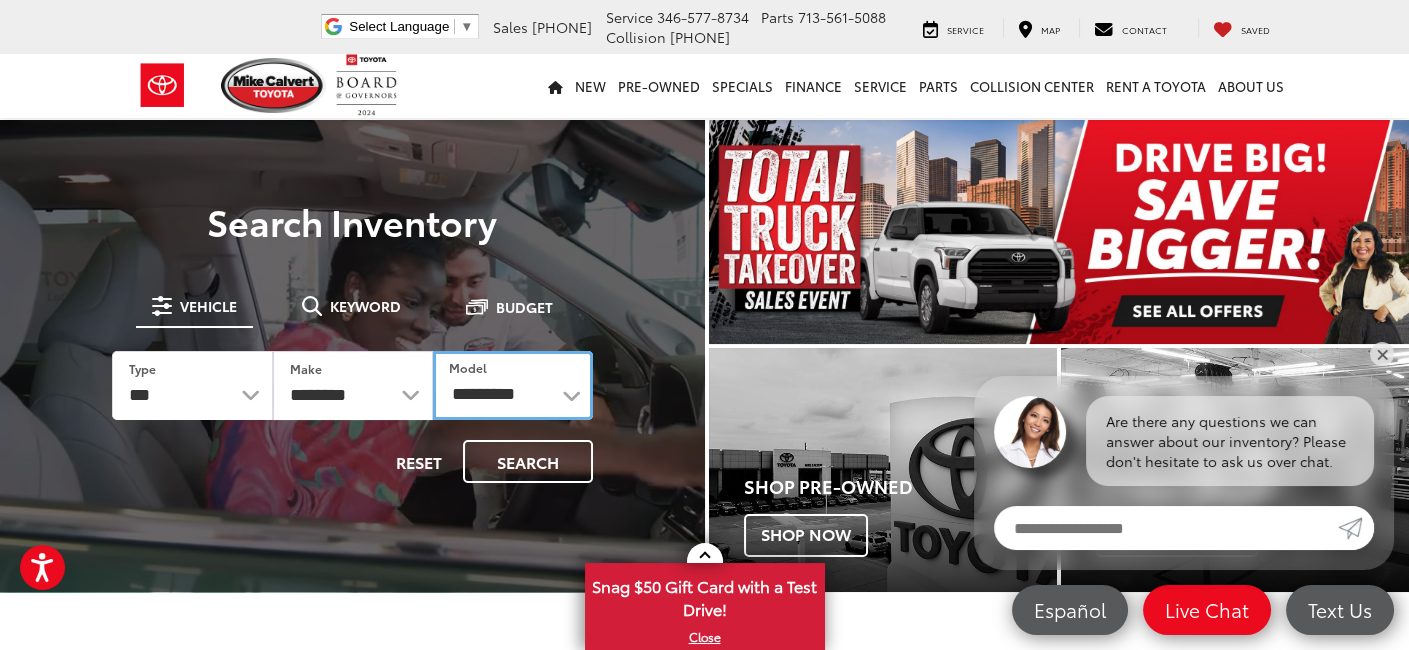 select on "******" 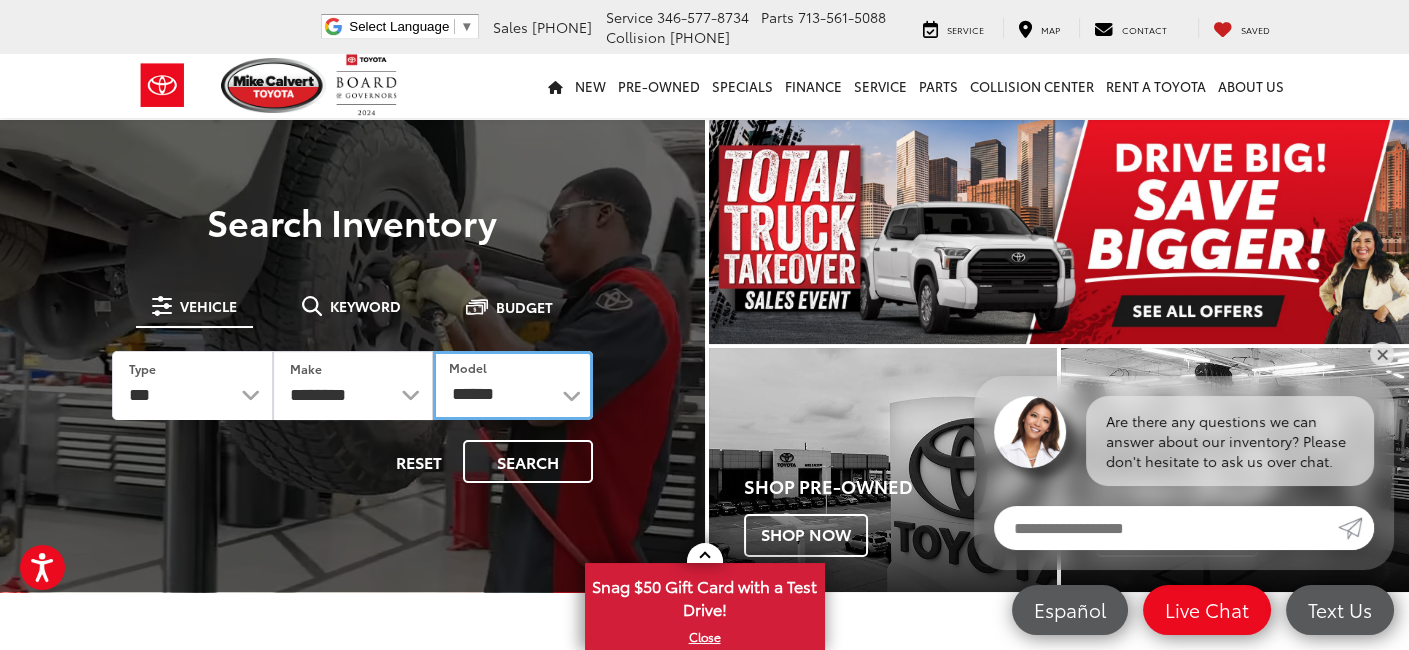 click on "**********" at bounding box center (513, 385) 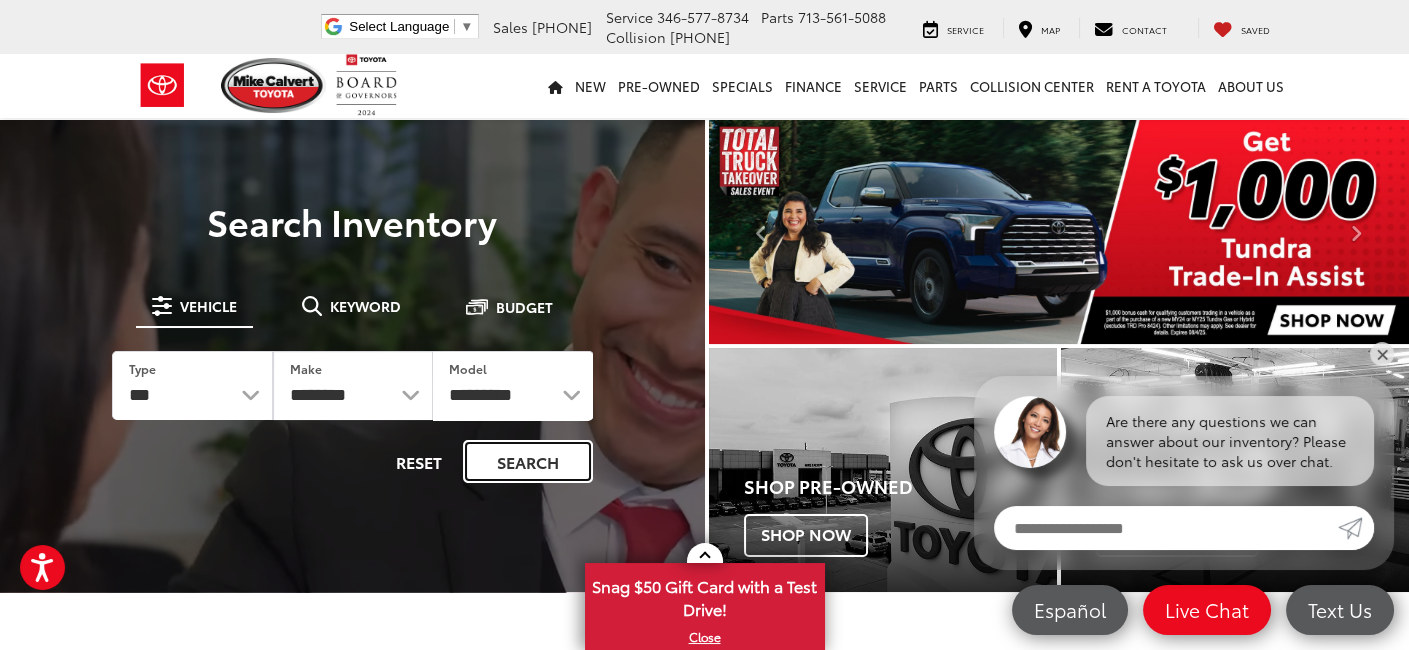 click on "Search" at bounding box center (528, 461) 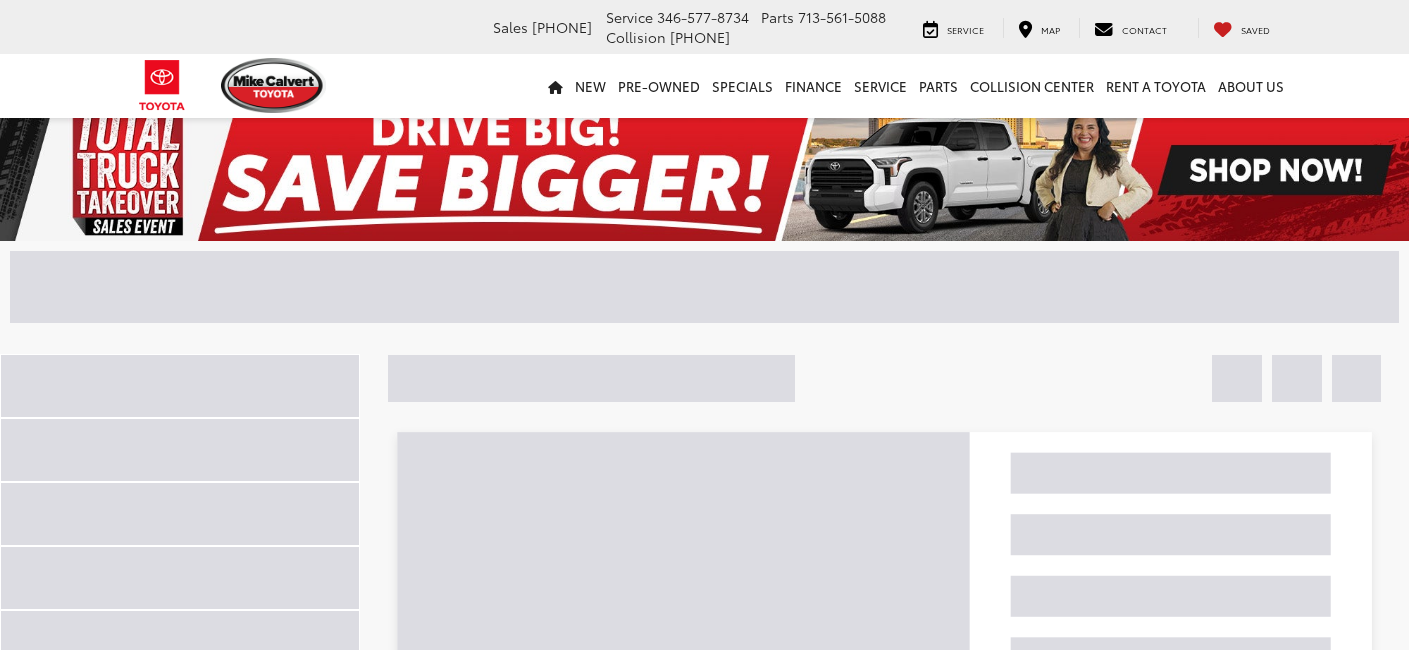 scroll, scrollTop: 0, scrollLeft: 0, axis: both 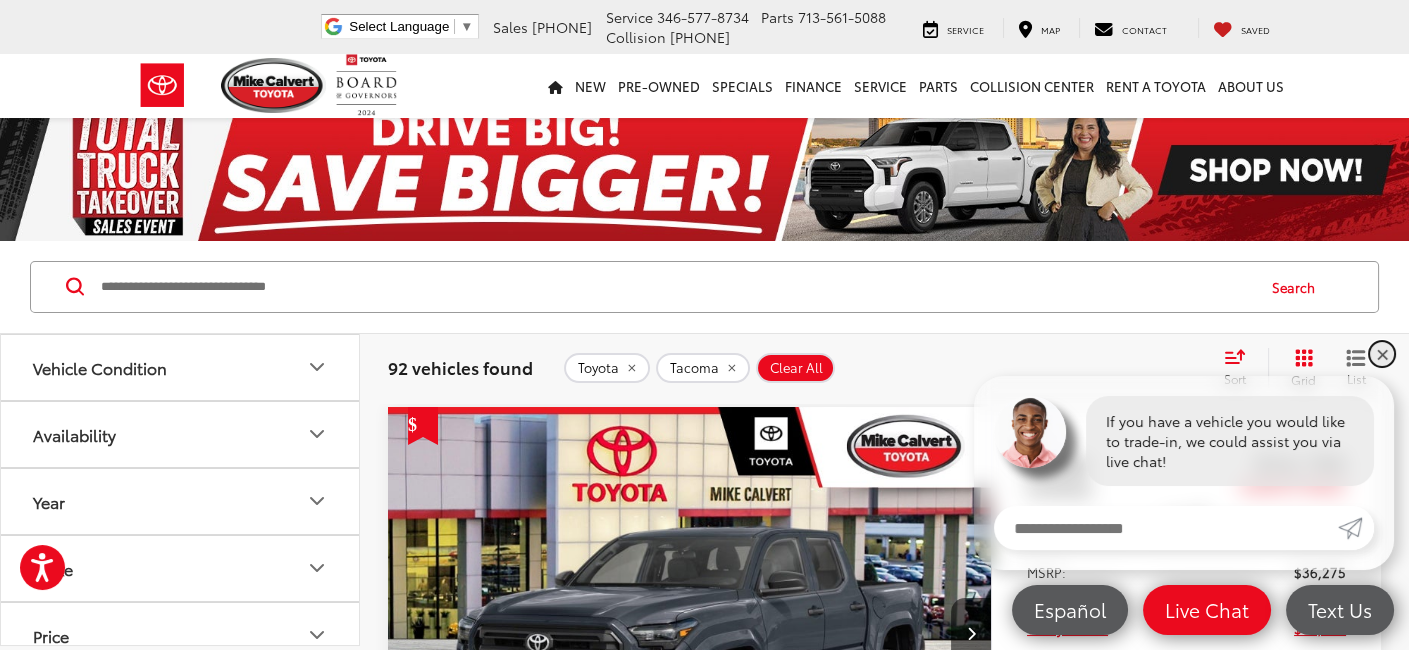 click on "✕" at bounding box center [1382, 354] 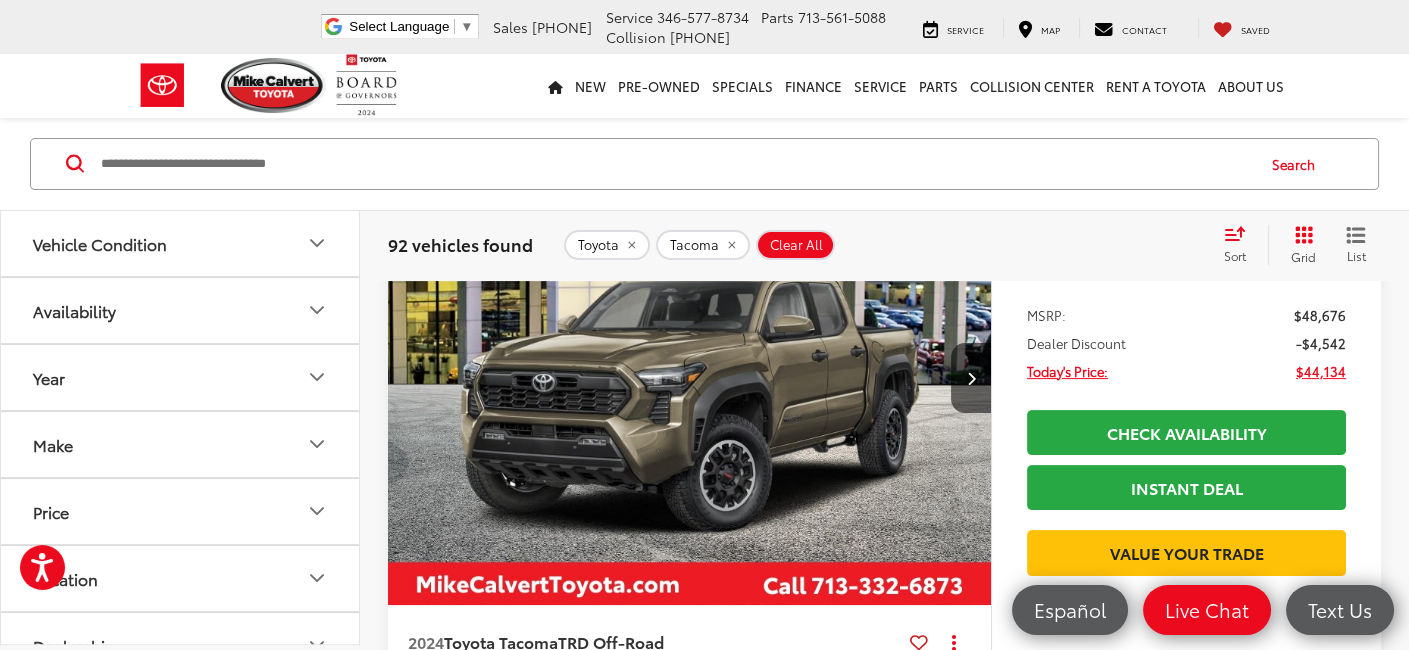 scroll, scrollTop: 1400, scrollLeft: 0, axis: vertical 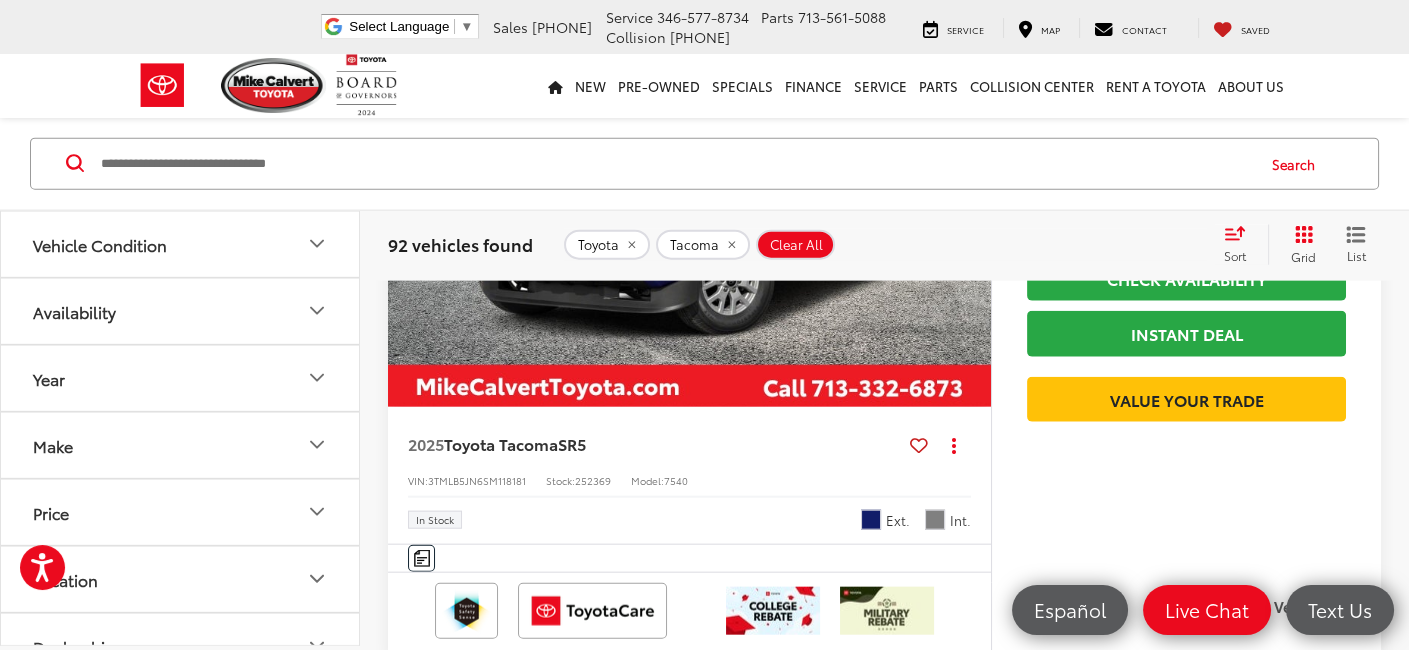 click 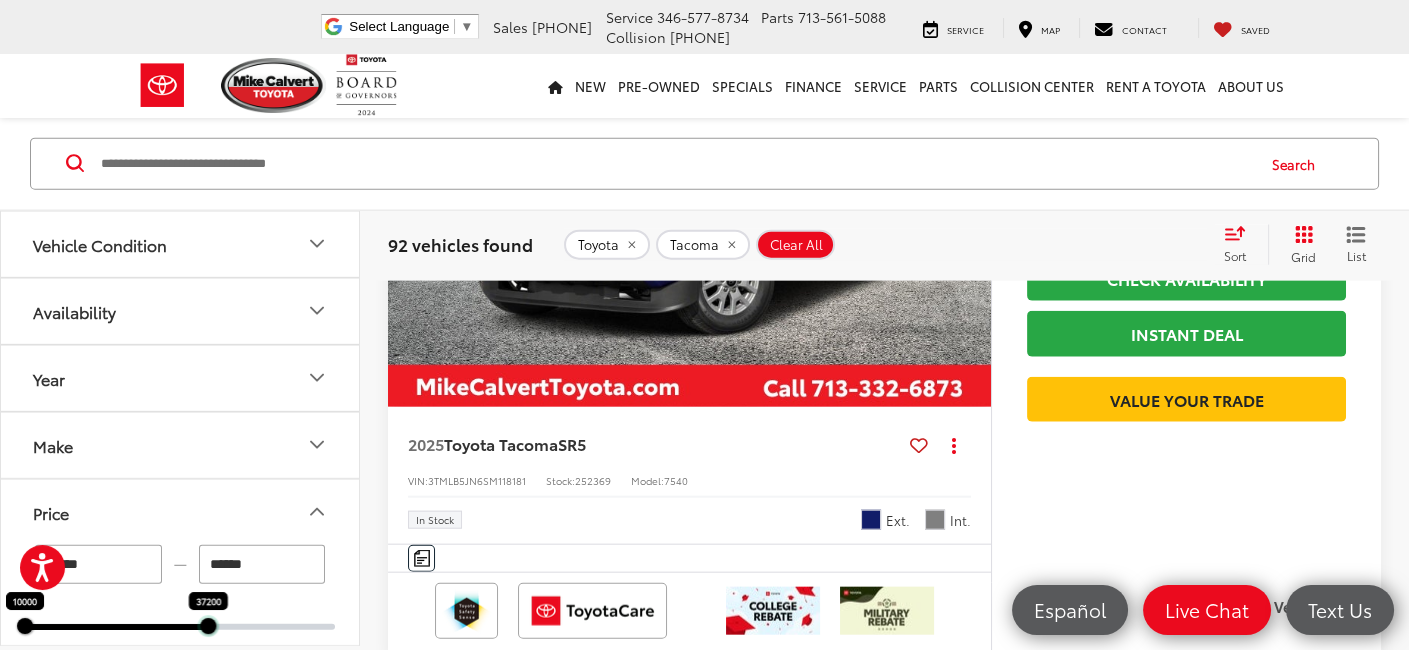 drag, startPoint x: 337, startPoint y: 626, endPoint x: 210, endPoint y: 630, distance: 127.06297 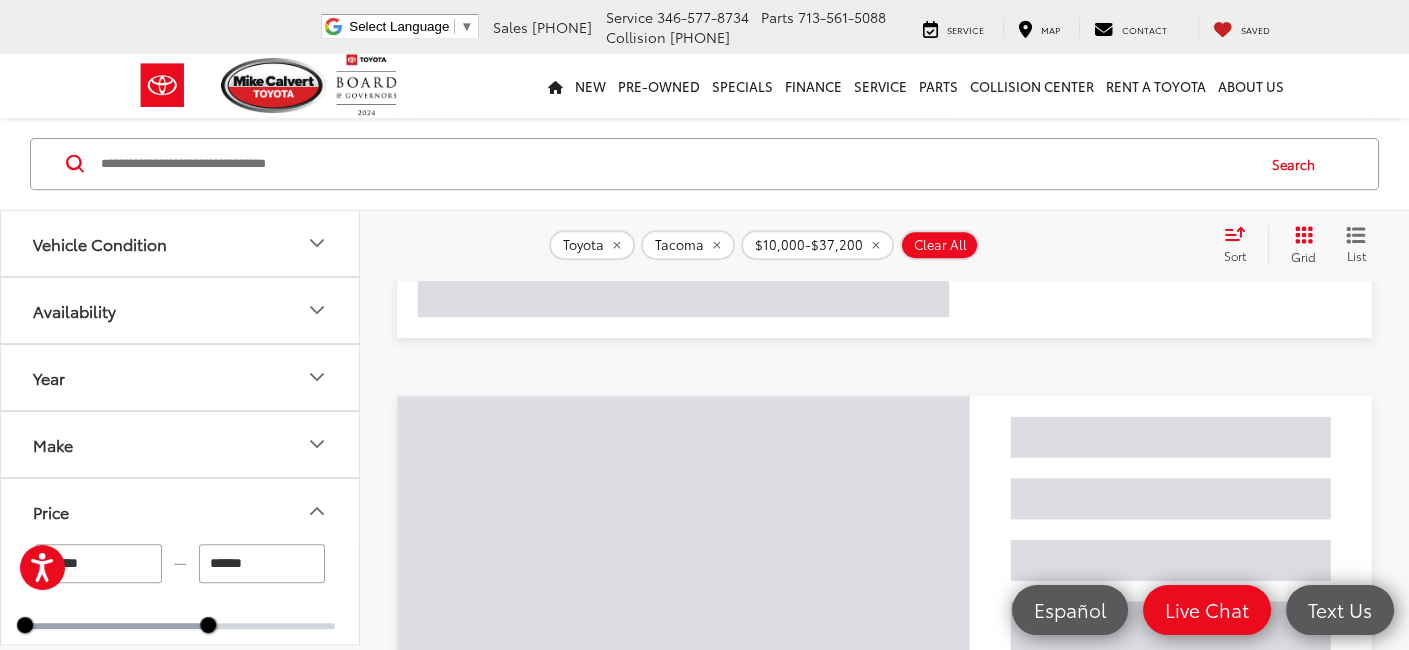 click on "****** — ****** 10000 37200 Special Offers Only  Only show vehicles with special offers" at bounding box center (180, 640) 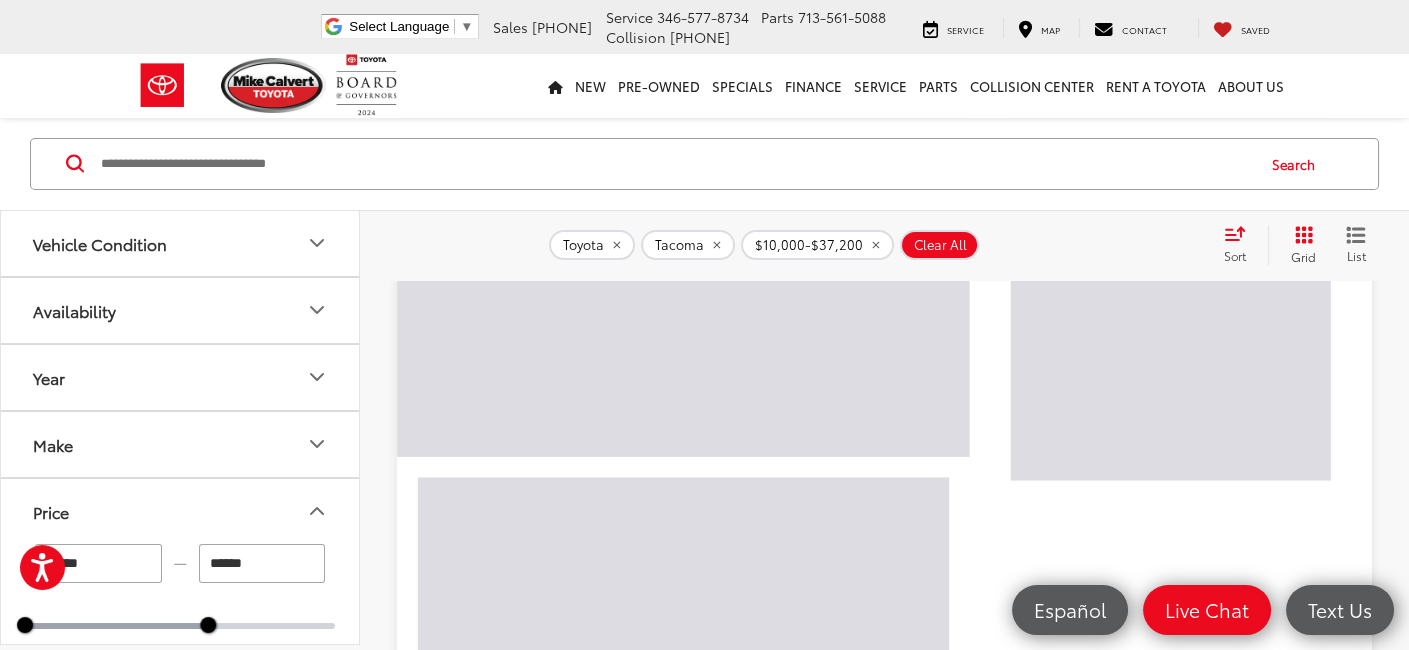 scroll, scrollTop: 122, scrollLeft: 0, axis: vertical 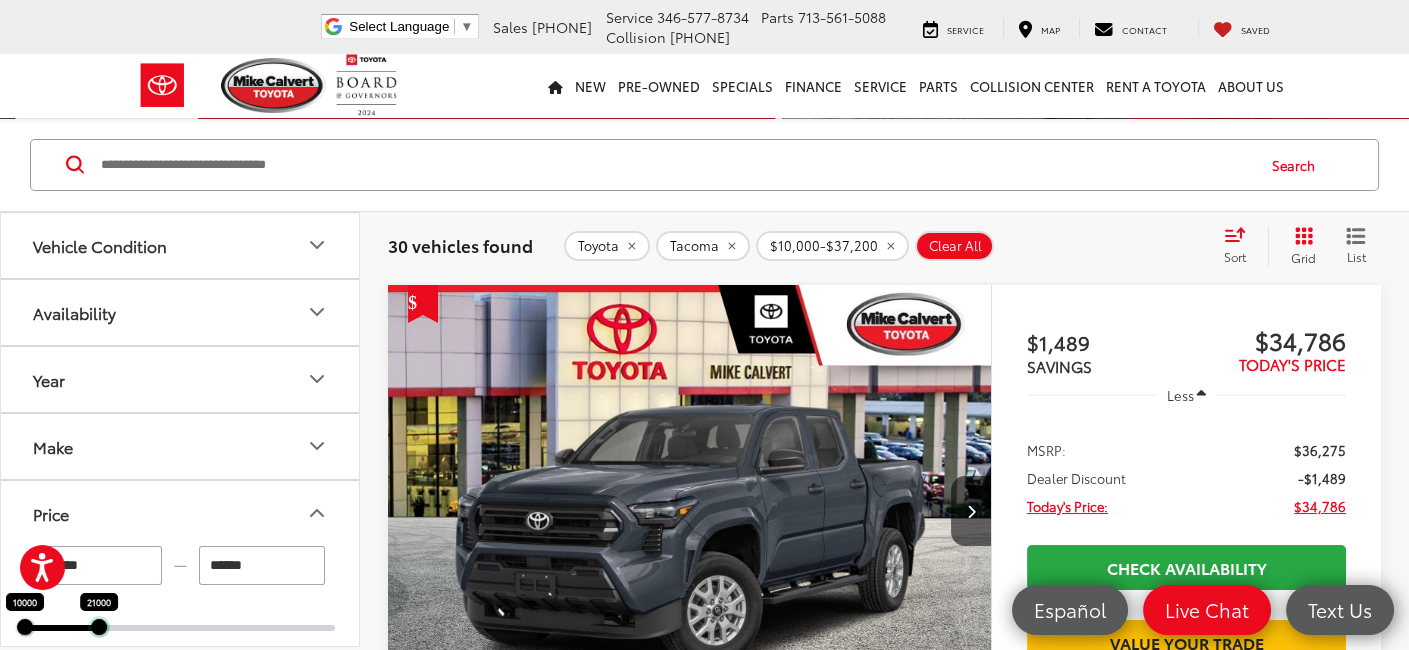drag, startPoint x: 206, startPoint y: 624, endPoint x: 97, endPoint y: 630, distance: 109.165016 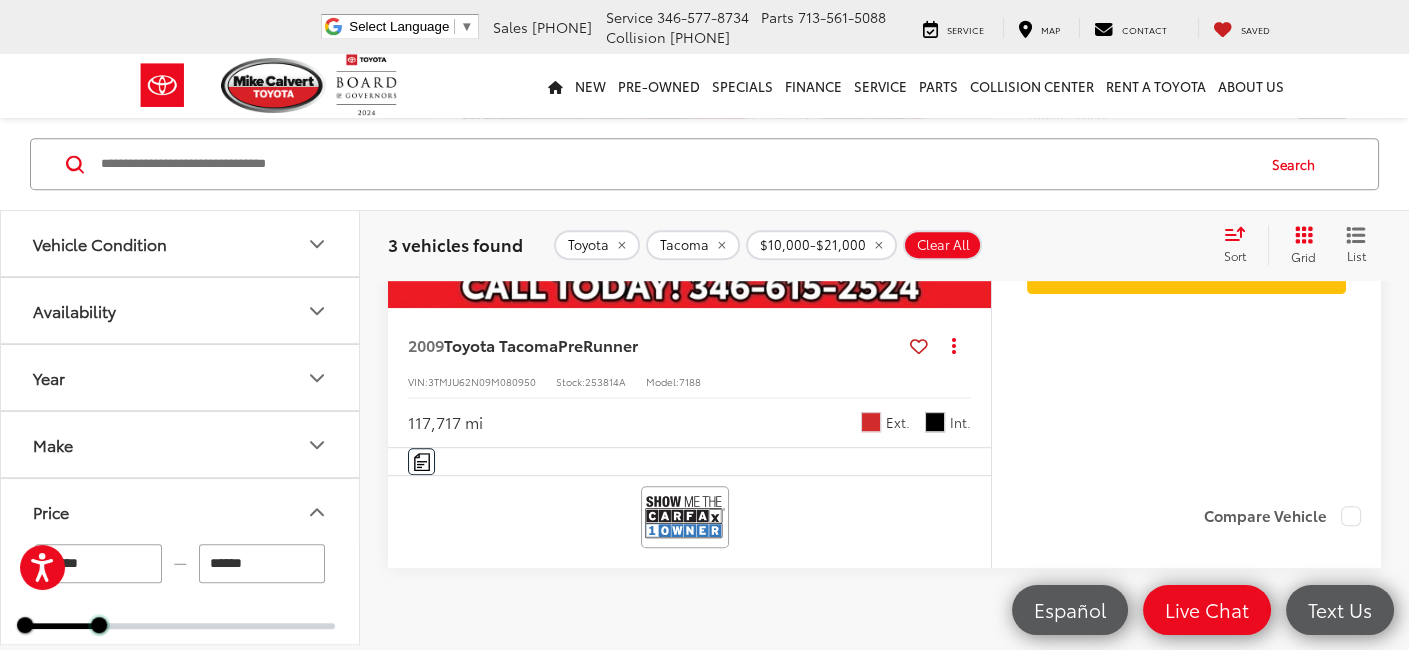 scroll, scrollTop: 1900, scrollLeft: 0, axis: vertical 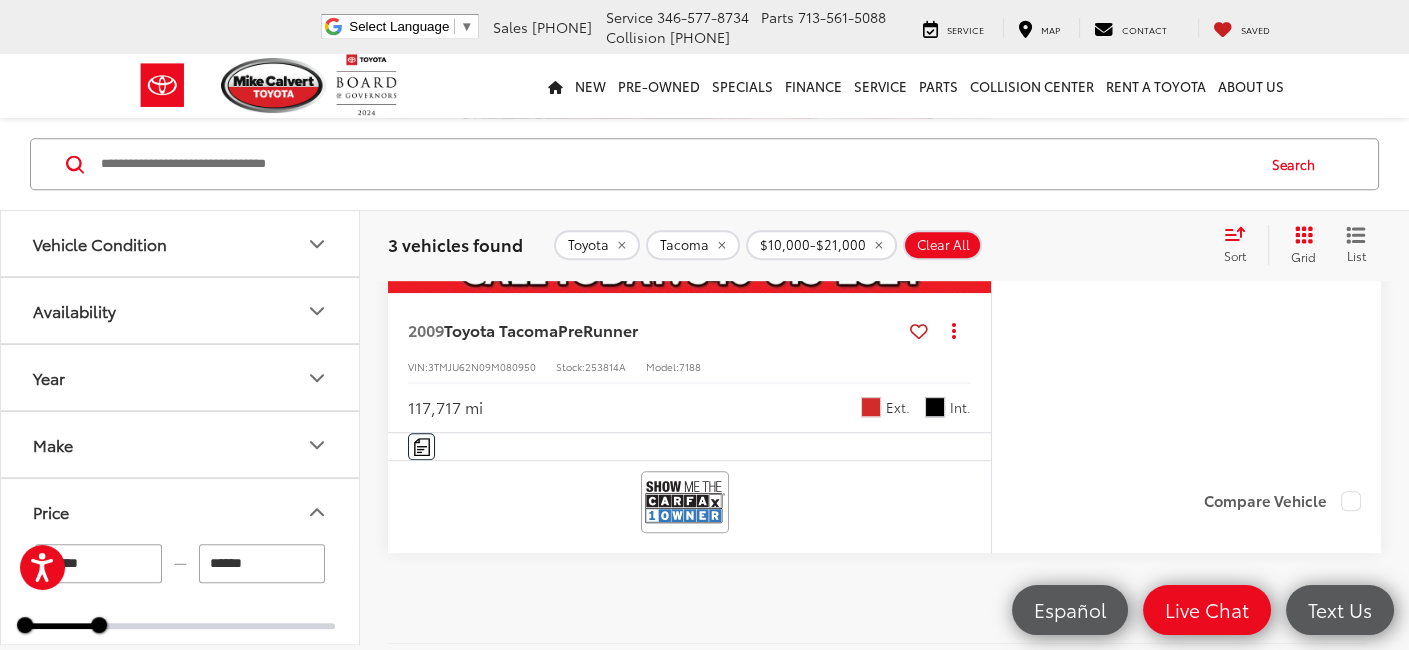 click on "2009  Toyota Tacoma  PreRunner
Copy Link Share Print View Details VIN:  3TMJU62N09M080950 Stock:  253814A Model:  7188 117,717 mi Ext. Int." at bounding box center (689, 363) 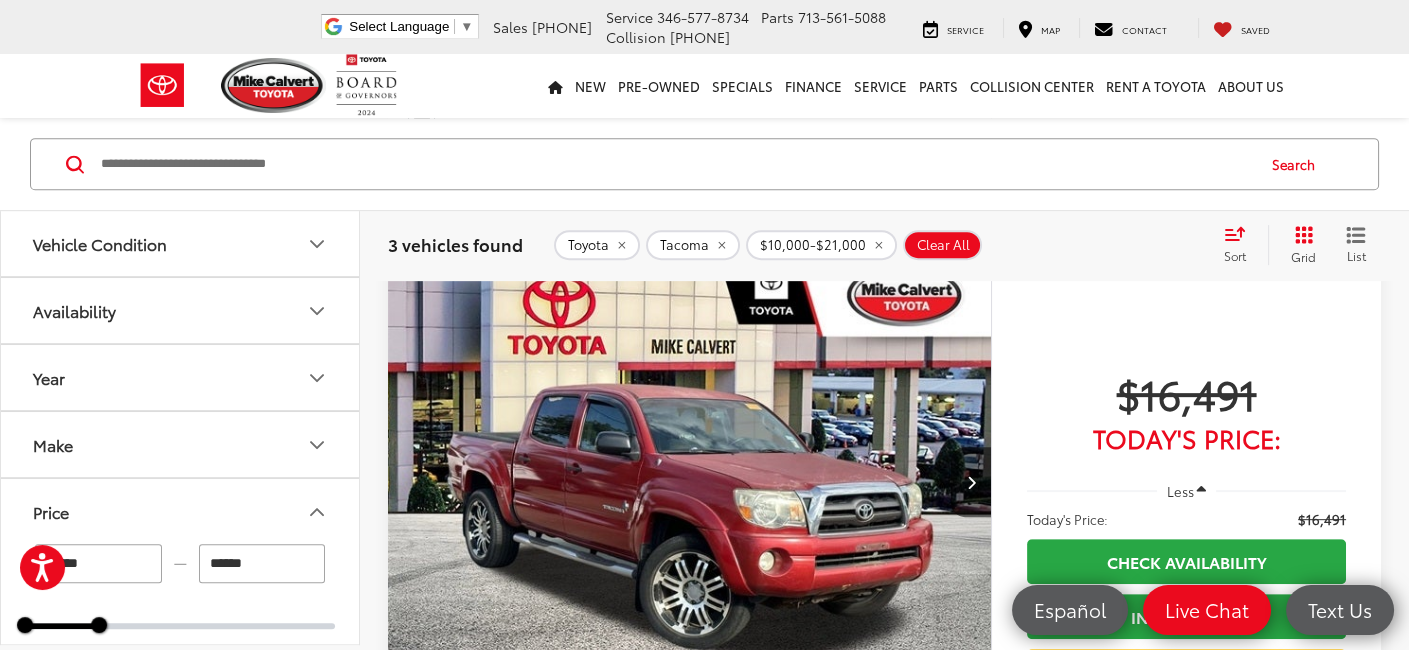 click at bounding box center [690, 483] 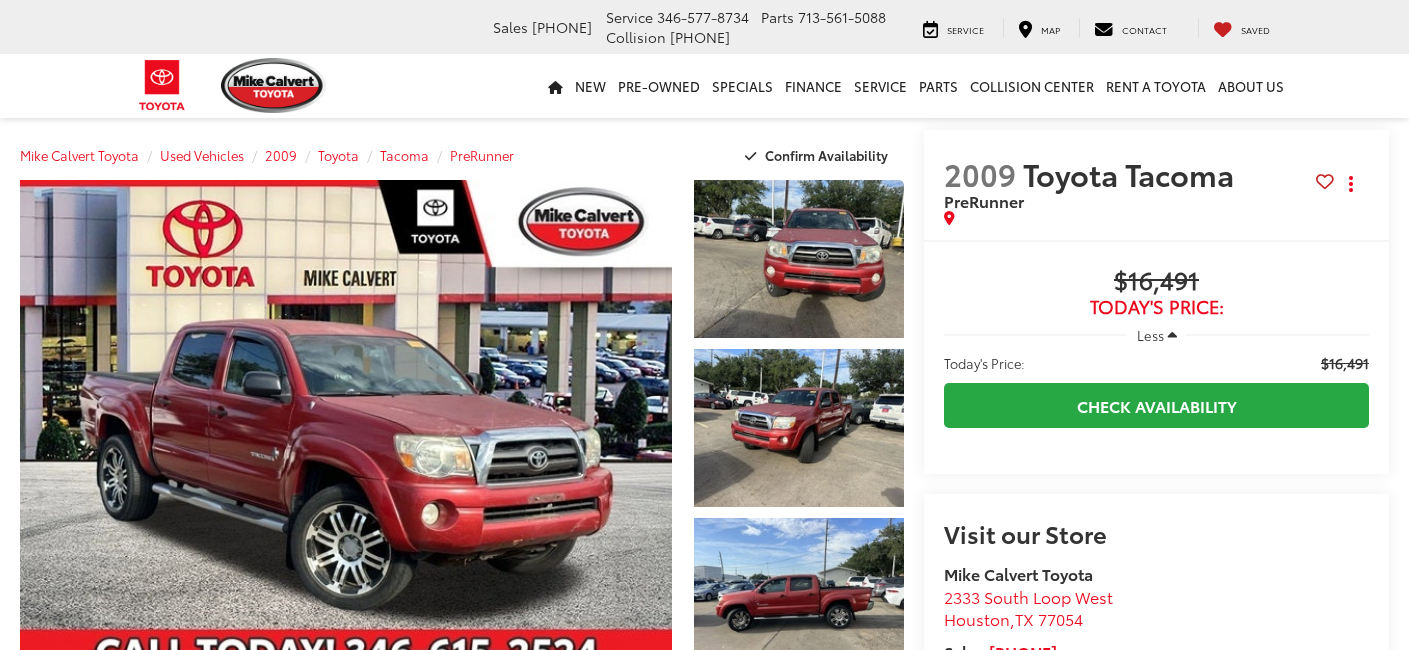 scroll, scrollTop: 0, scrollLeft: 0, axis: both 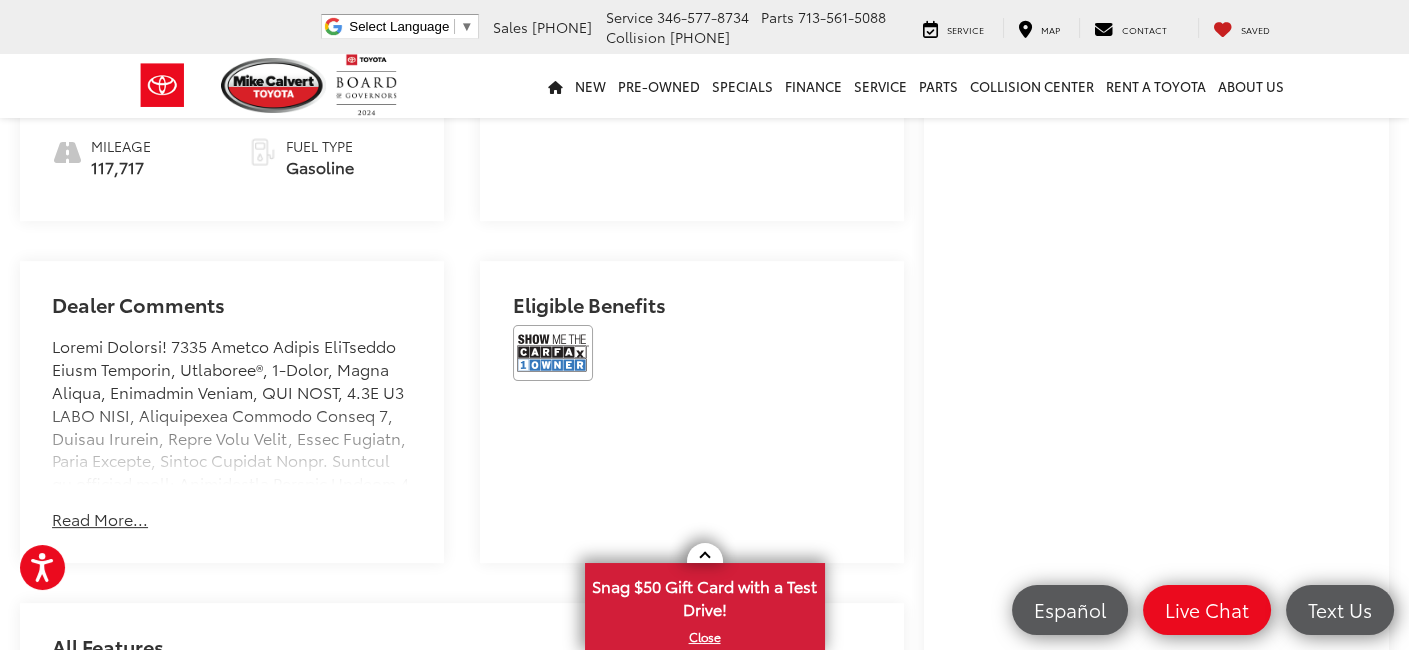 click on "Read More..." at bounding box center [100, 519] 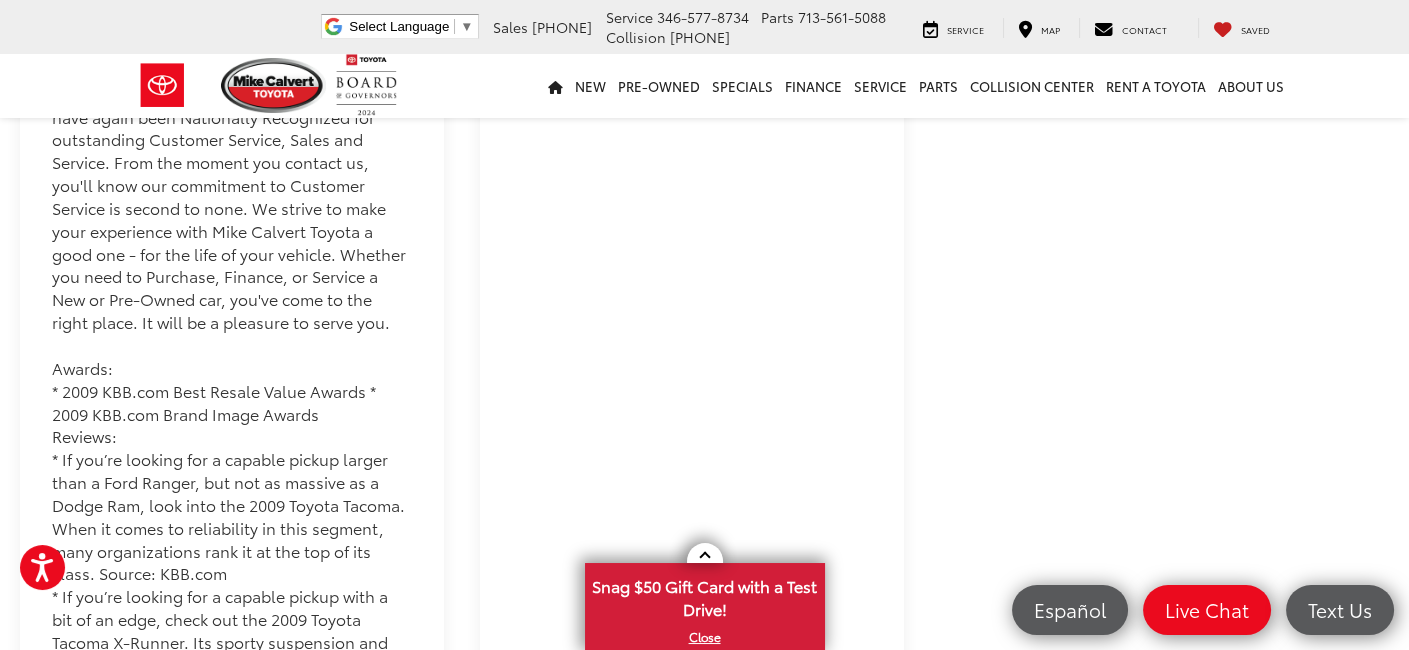 scroll, scrollTop: 2300, scrollLeft: 0, axis: vertical 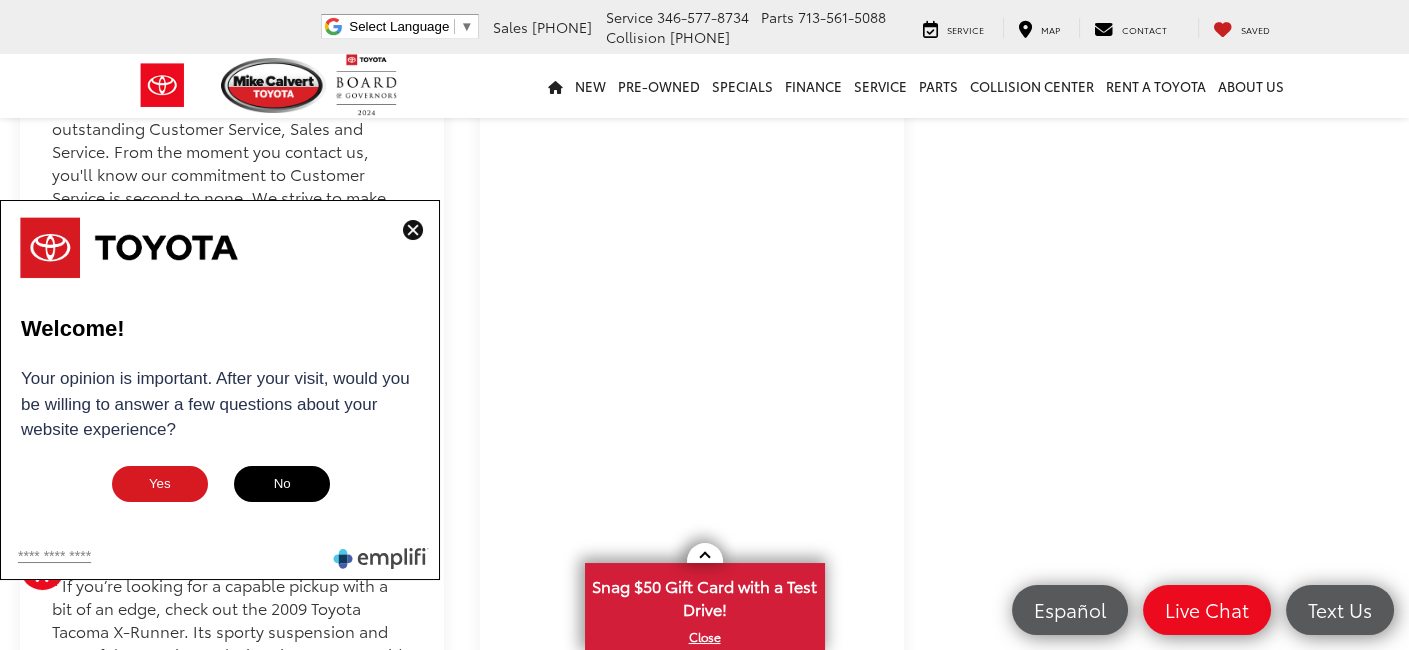 click at bounding box center [413, 230] 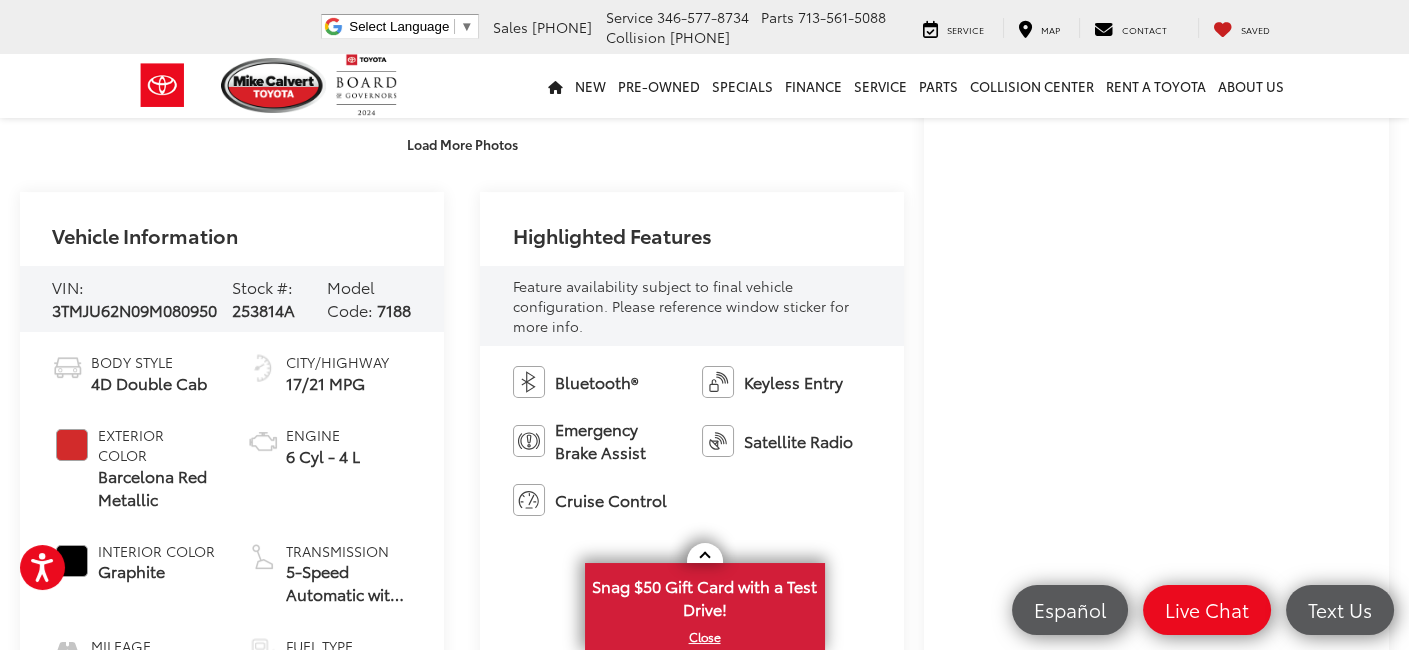 scroll, scrollTop: 800, scrollLeft: 0, axis: vertical 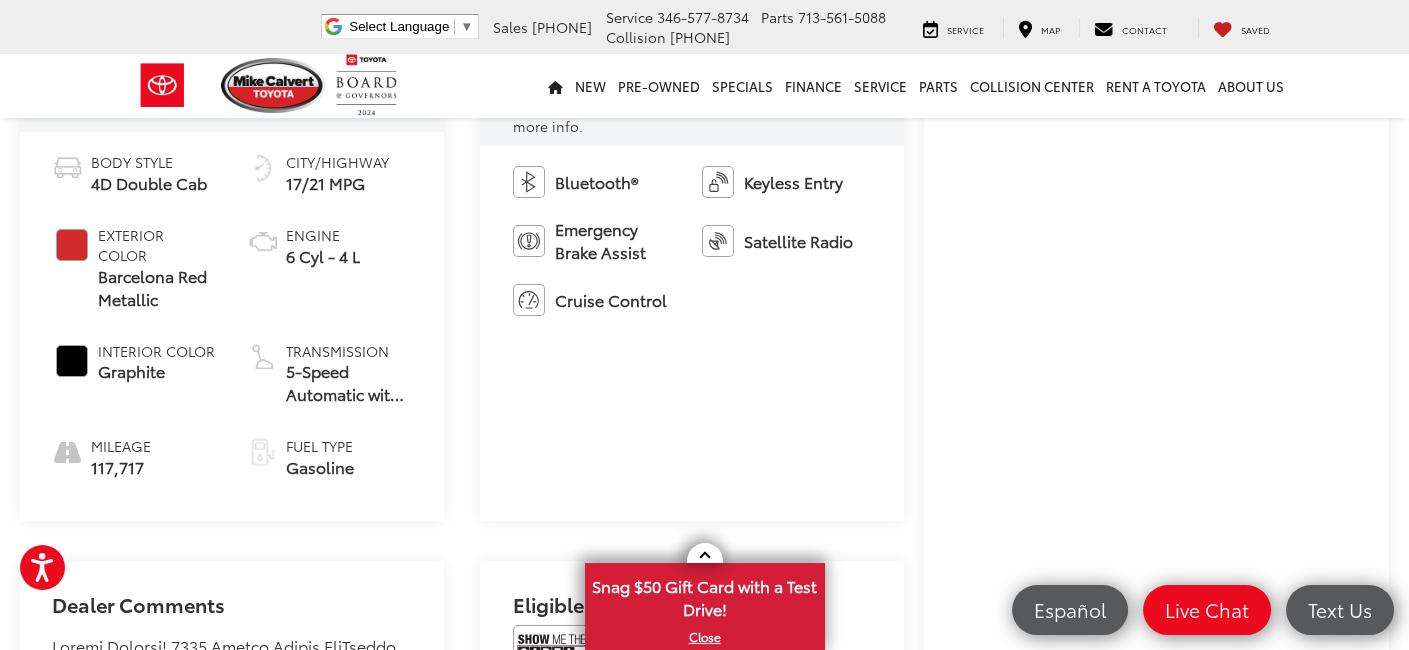 click on "Buy
$16,491
Today's Price:
Less
Today's Price:
$16,491
Check Availability
Instant Deal
Instant Deal
$16,491
Today's Price:
Less
Today's Price:
$16,491
Get Price Now
Check Availability
Instant Deal
Instant Deal
$16,491
Today's Price:
Less
Today's Price:
$16,491
Check Availability
Instant Deal
Instant Deal
$16,491
Today's Price:
Less
Today's Price:
$16,491
Get Price Now
Check Availability
Instant Deal
Instant Deal" at bounding box center (1156, 234) 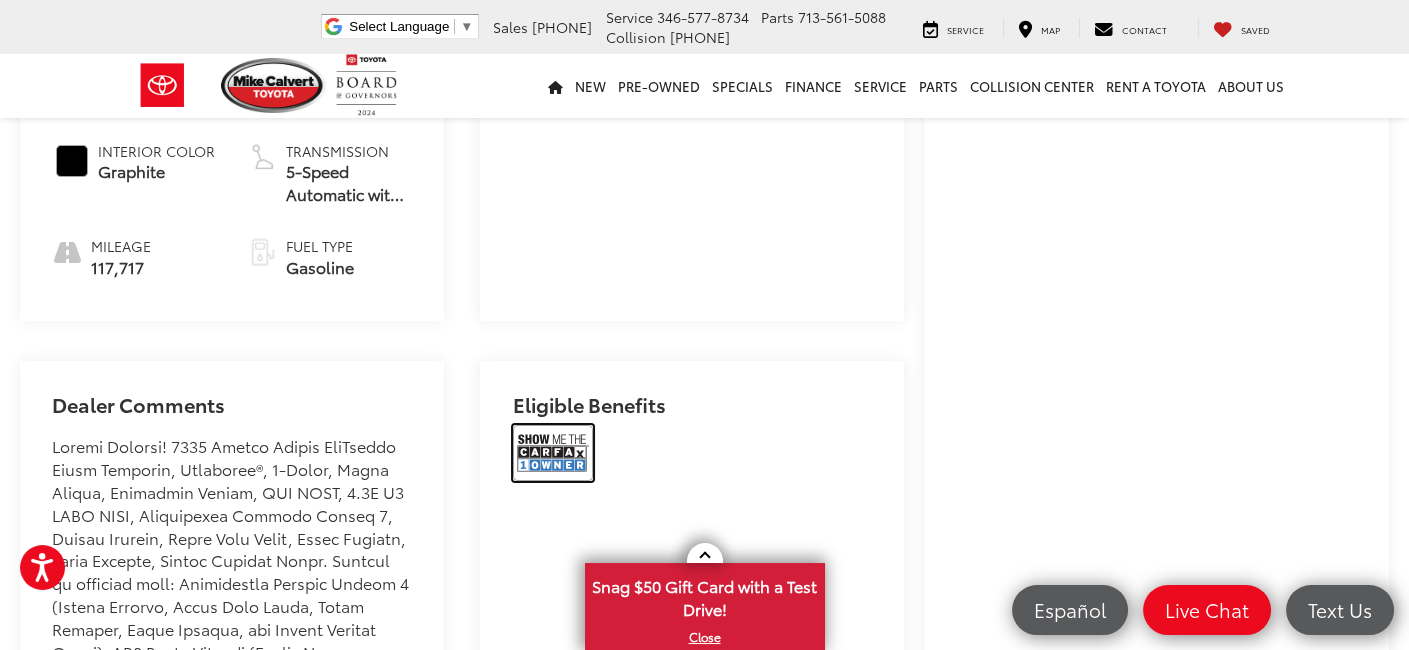 click at bounding box center [553, 453] 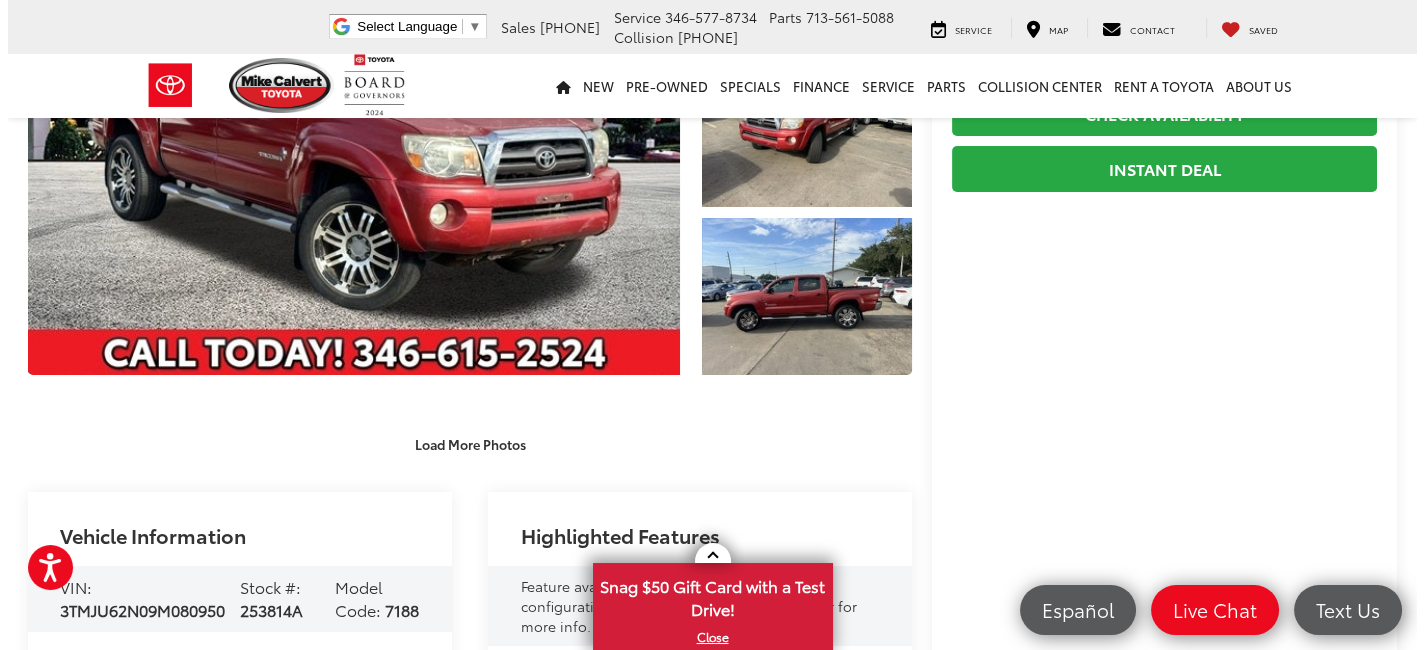 scroll, scrollTop: 100, scrollLeft: 0, axis: vertical 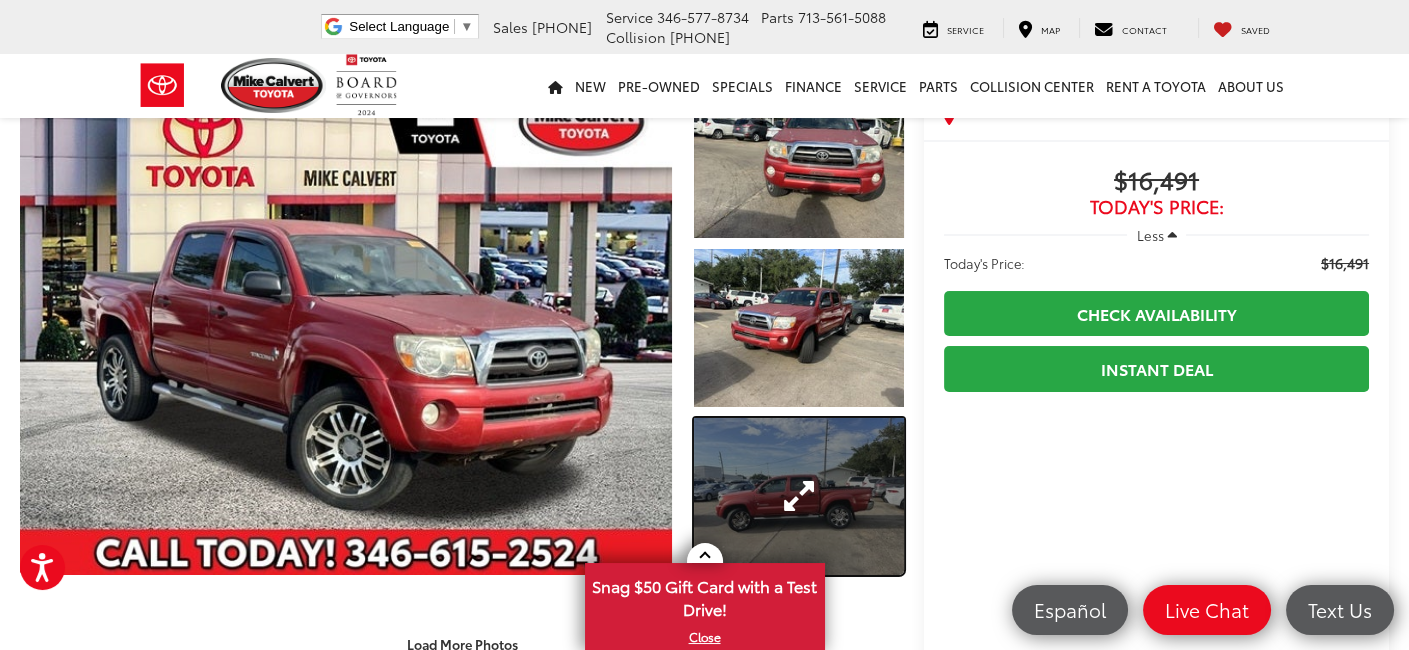 click at bounding box center (799, 497) 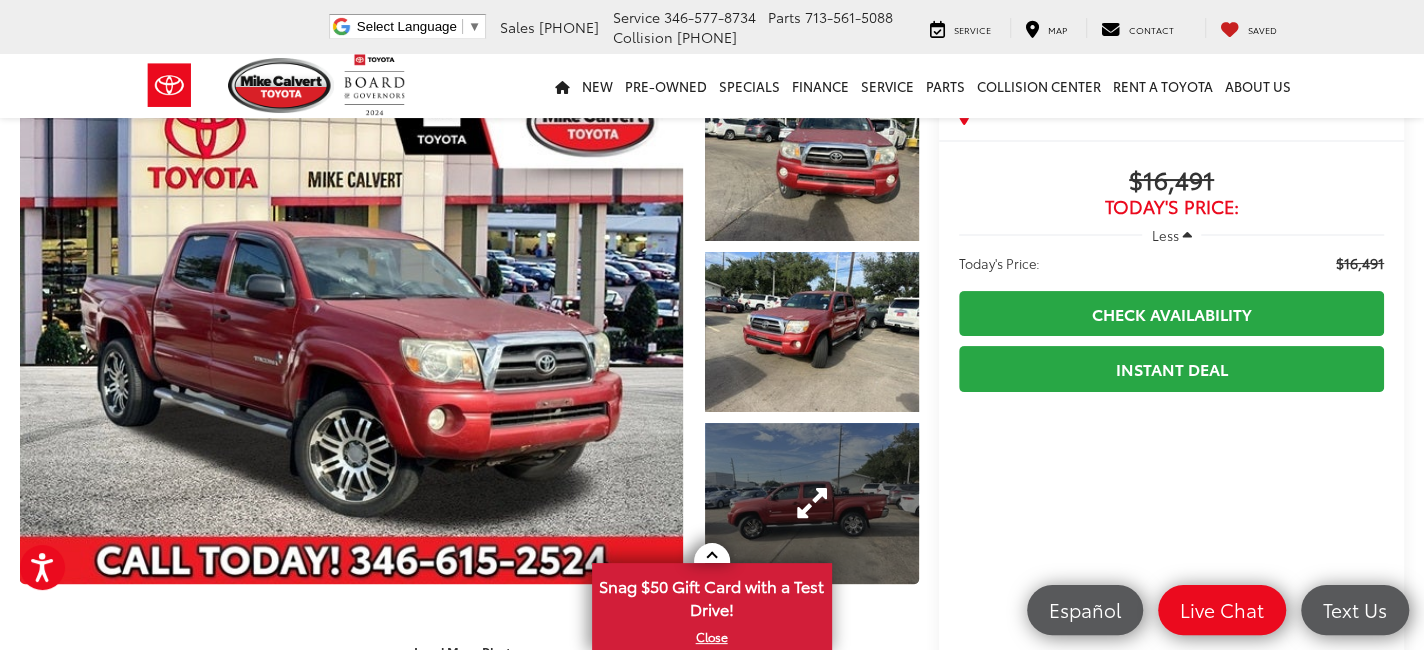 scroll, scrollTop: 511, scrollLeft: 0, axis: vertical 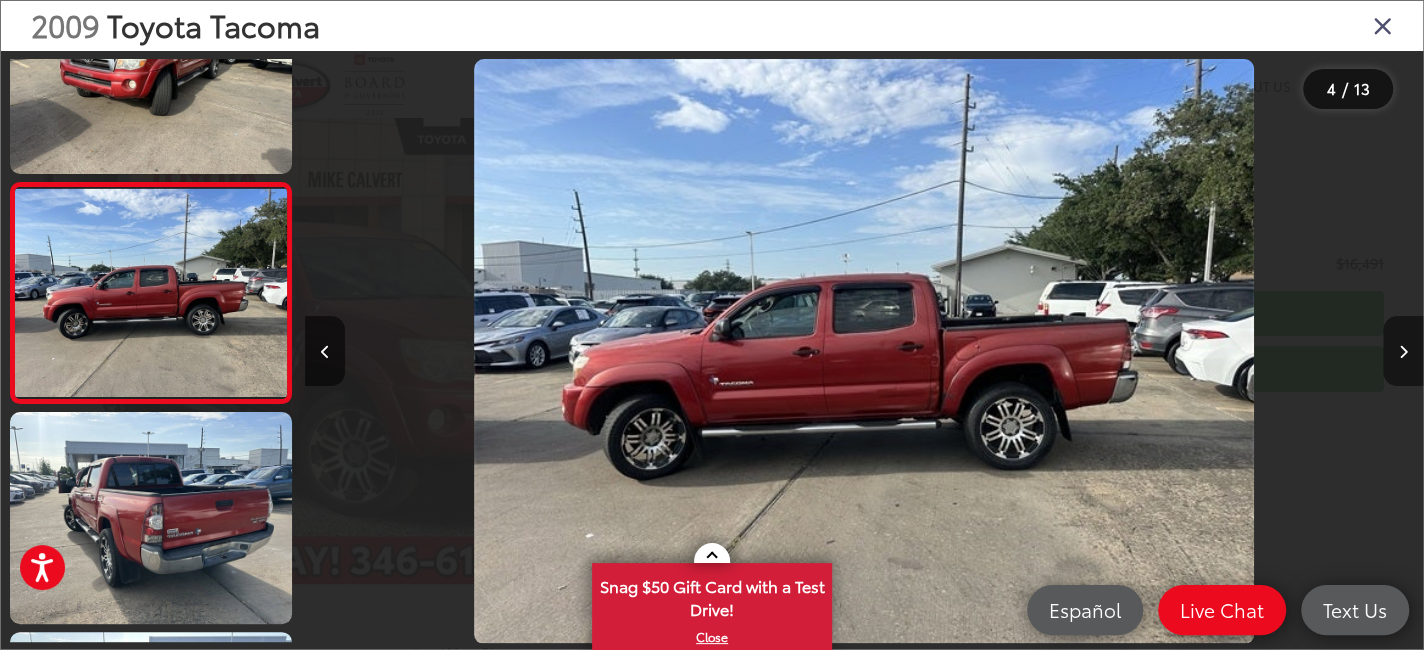 click at bounding box center [1403, 352] 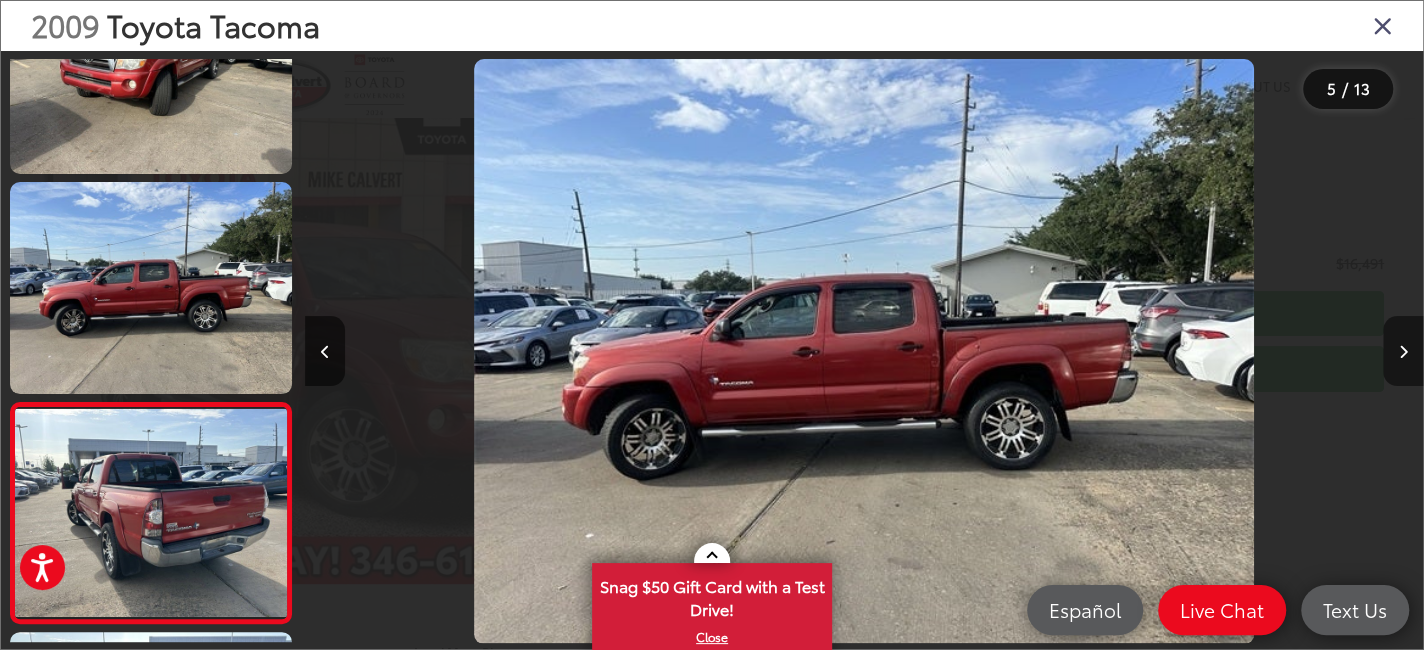 scroll, scrollTop: 0, scrollLeft: 3426, axis: horizontal 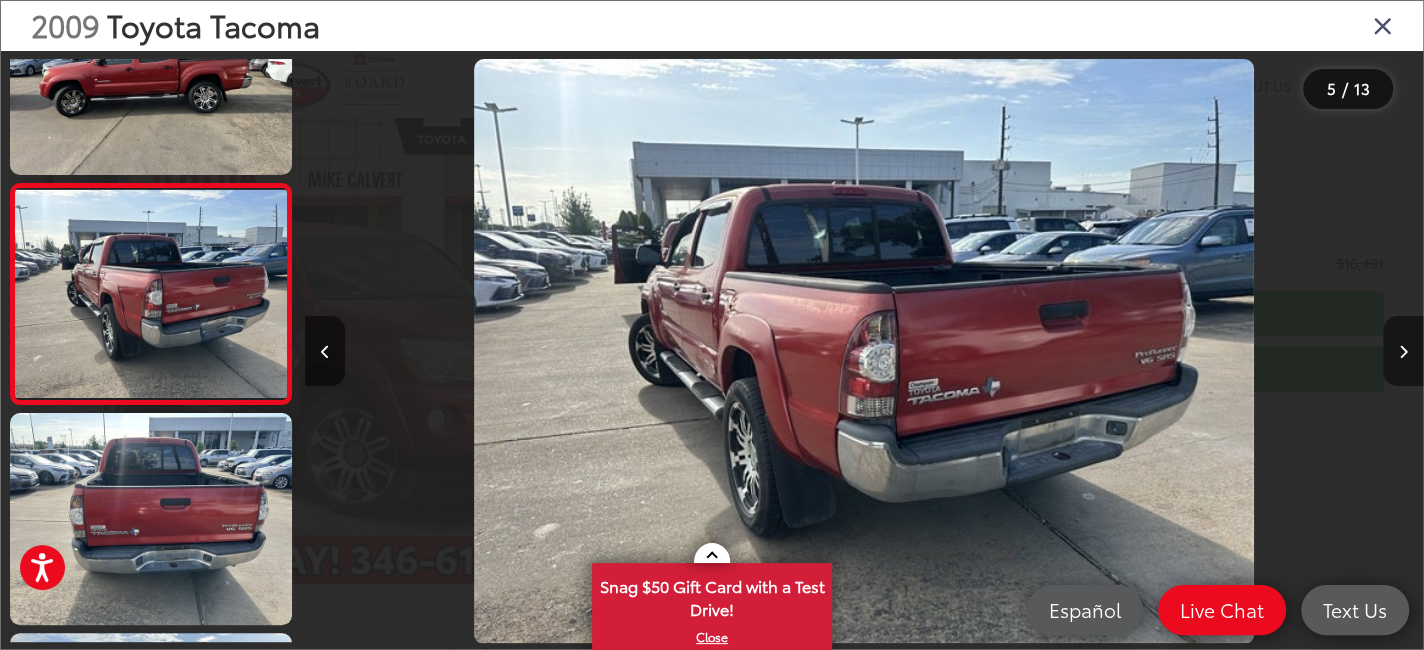 click at bounding box center (1403, 352) 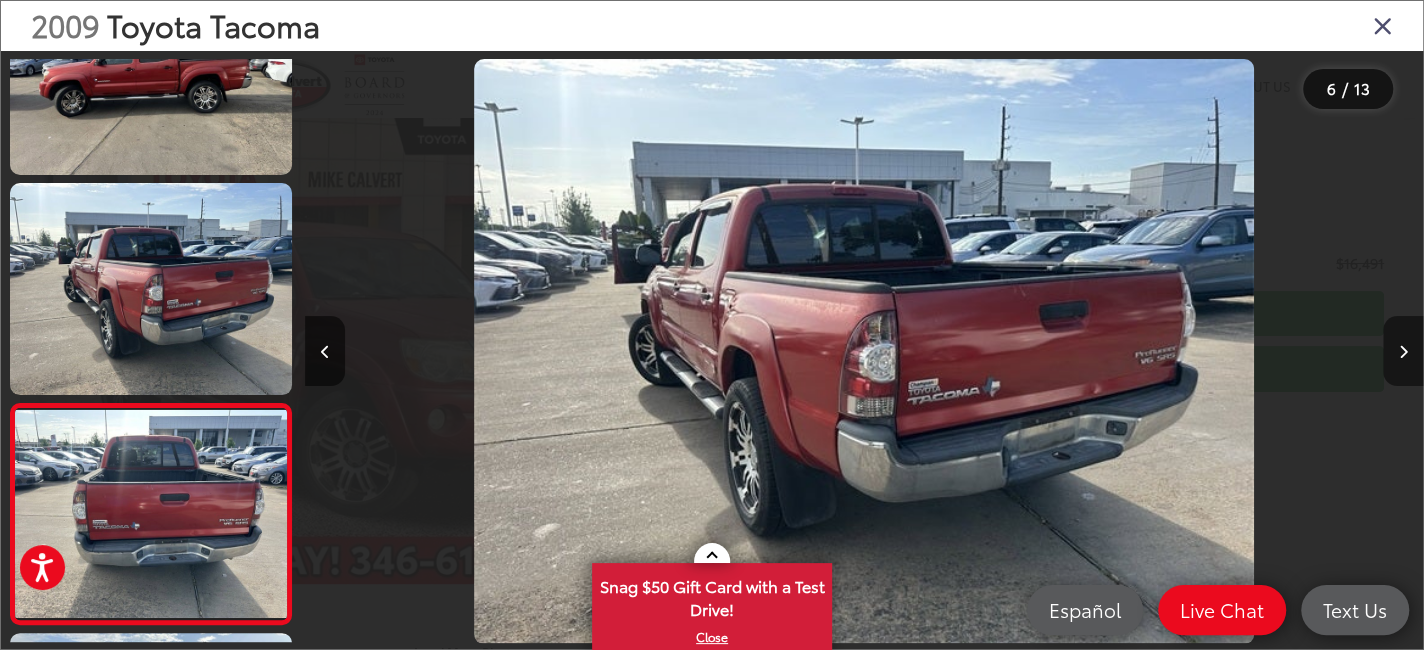 scroll, scrollTop: 0, scrollLeft: 4545, axis: horizontal 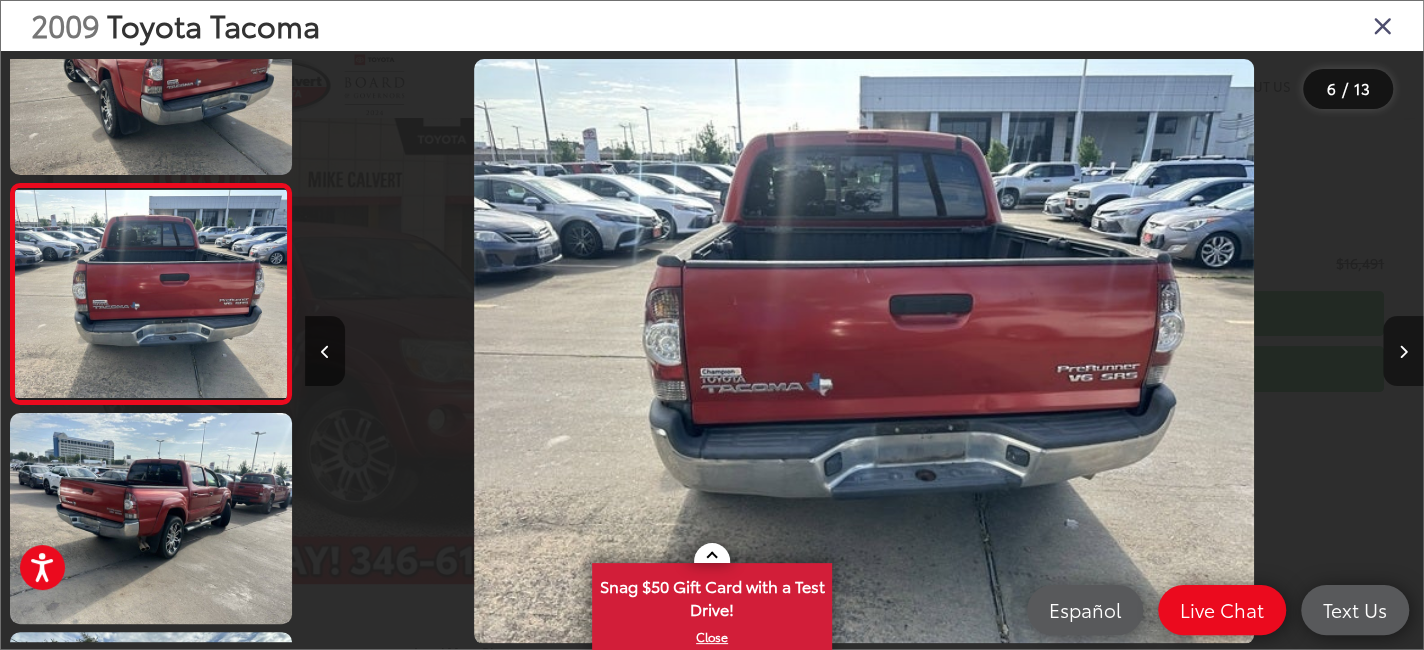 click at bounding box center (1403, 352) 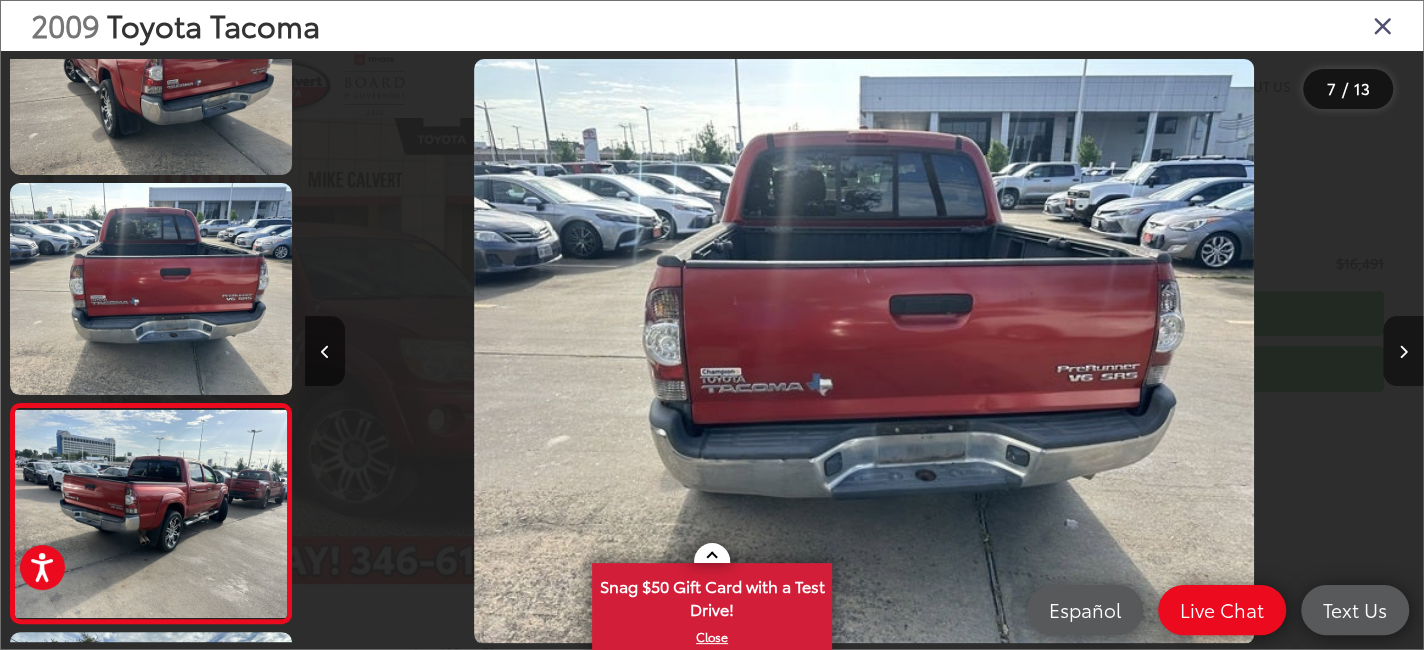 scroll, scrollTop: 0, scrollLeft: 5775, axis: horizontal 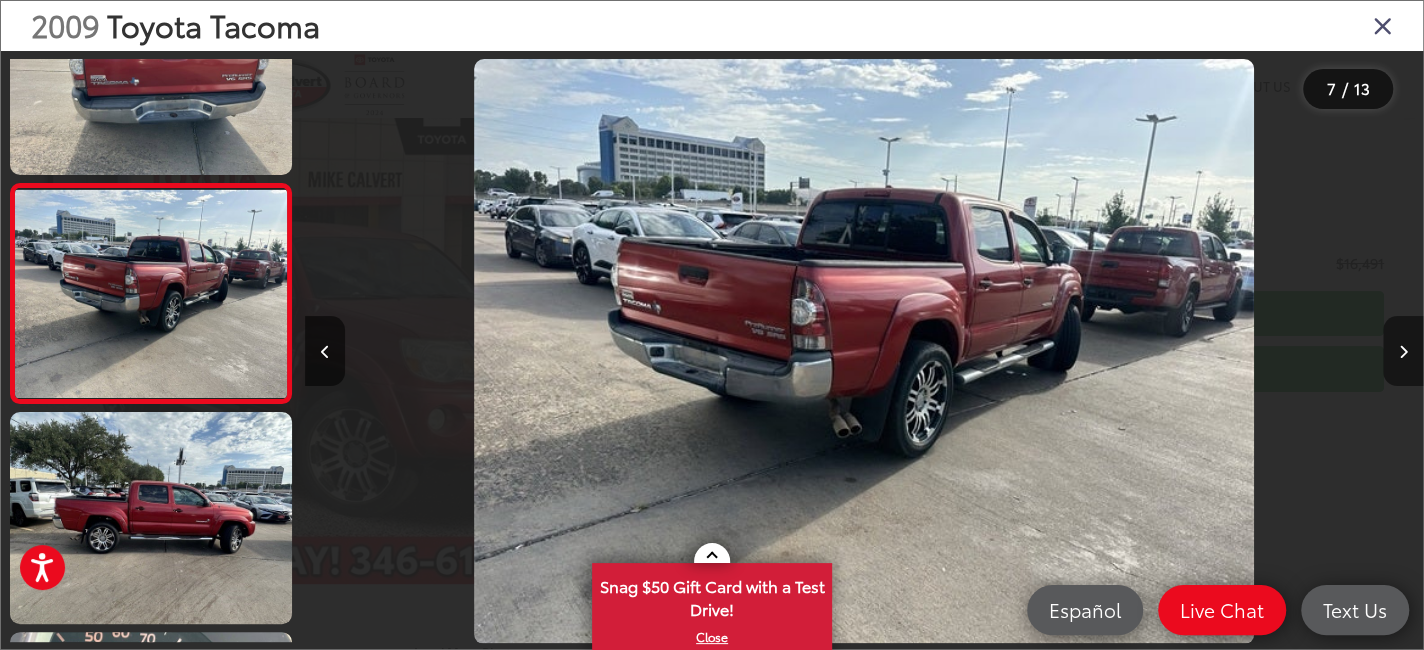 click at bounding box center [1403, 352] 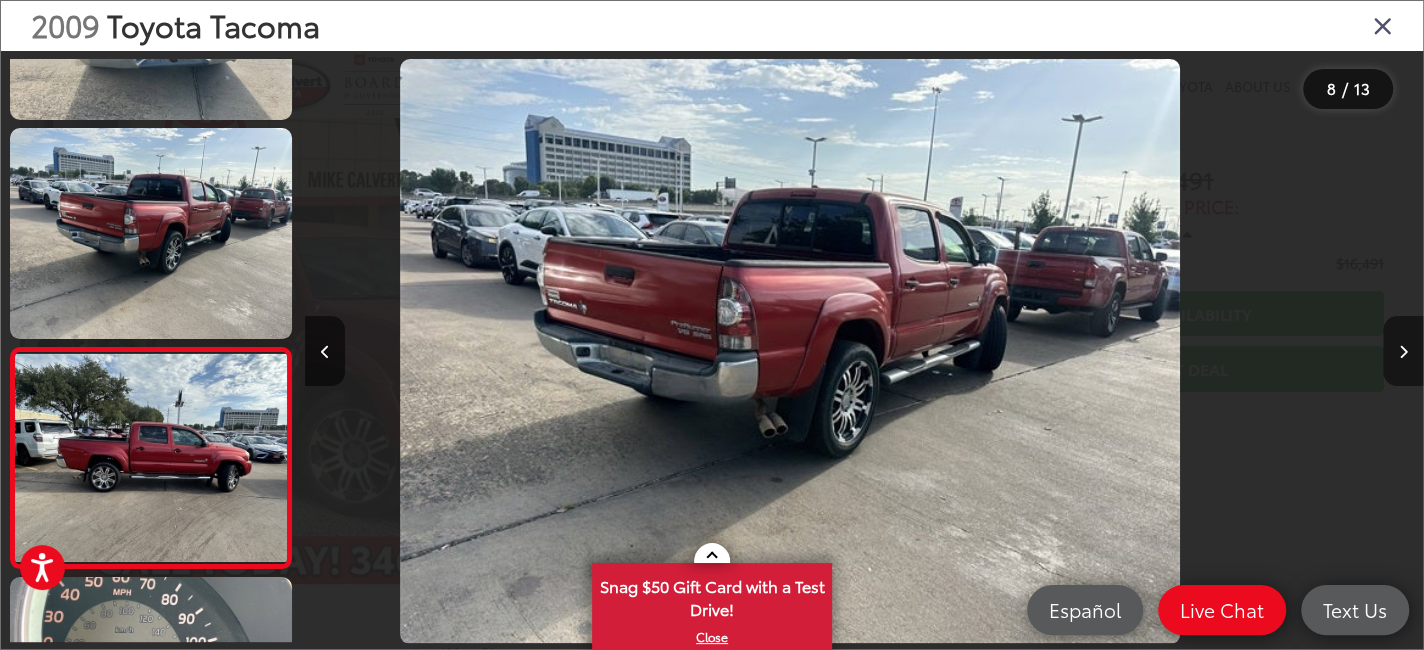 scroll, scrollTop: 1388, scrollLeft: 0, axis: vertical 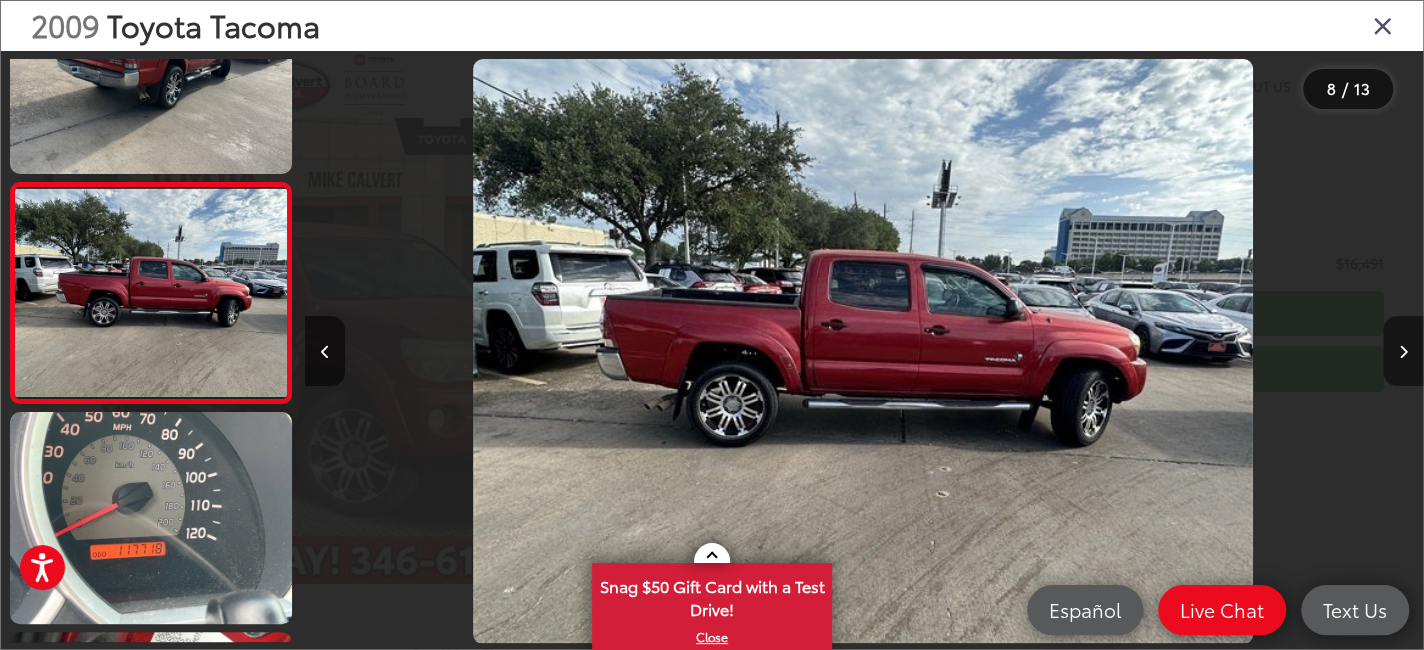 click at bounding box center (1403, 352) 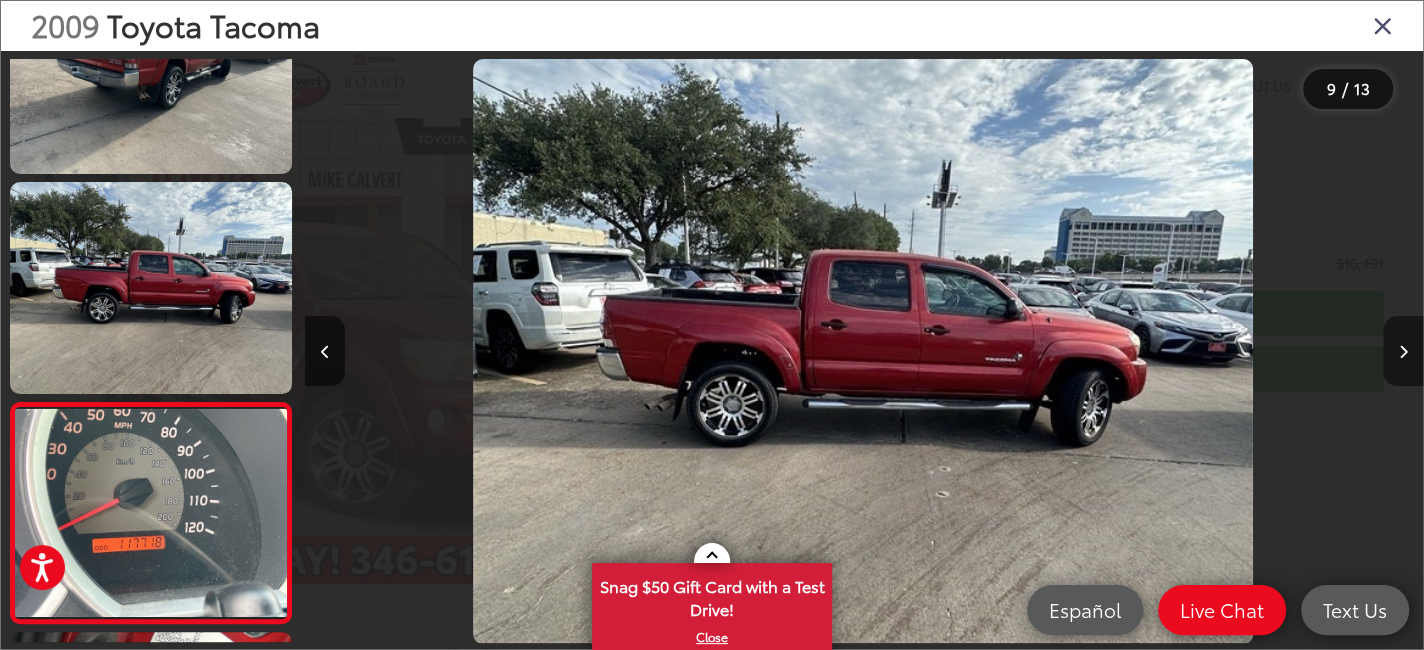 scroll, scrollTop: 0, scrollLeft: 8126, axis: horizontal 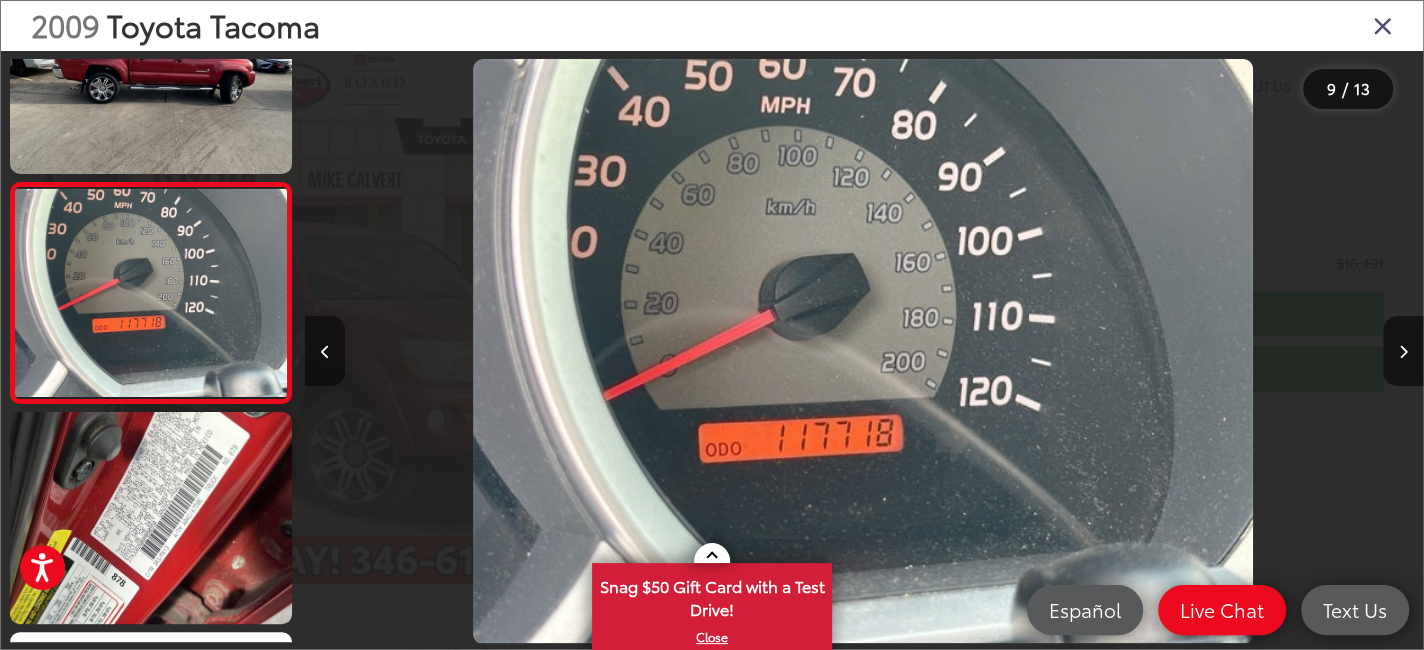 click at bounding box center (325, 351) 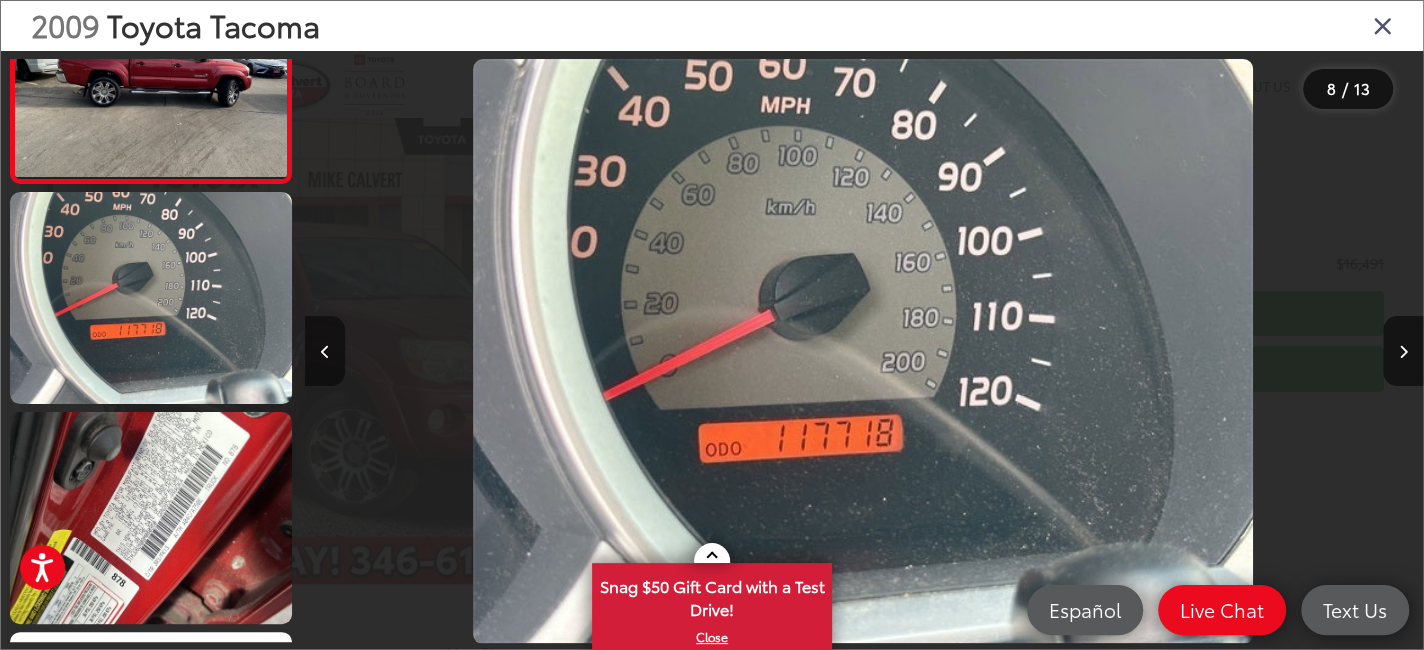 scroll, scrollTop: 1445, scrollLeft: 0, axis: vertical 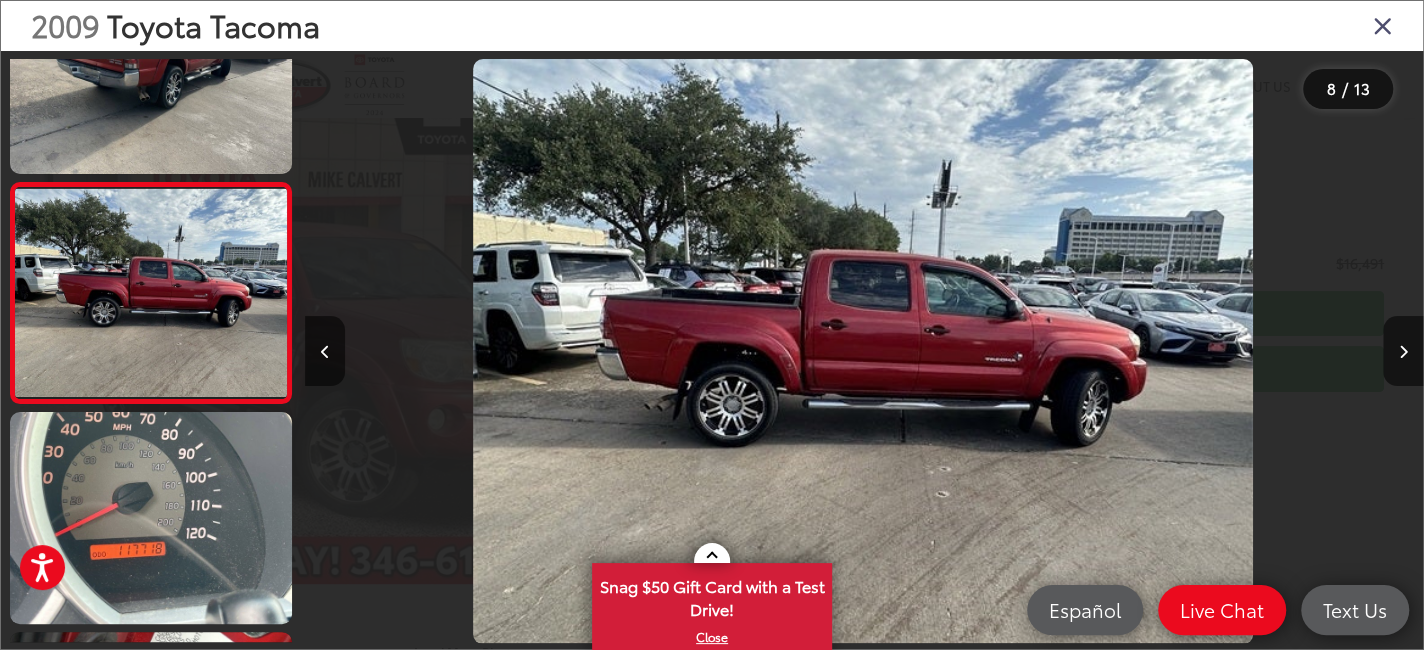click at bounding box center (1383, 25) 